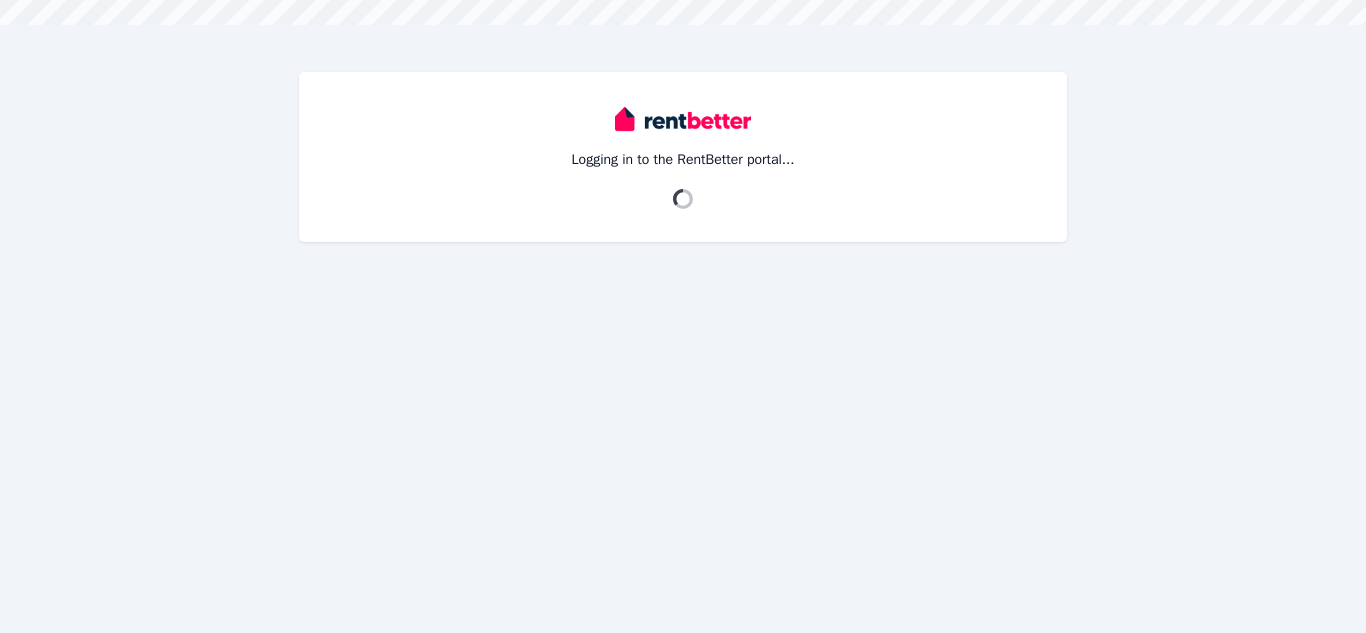scroll, scrollTop: 0, scrollLeft: 0, axis: both 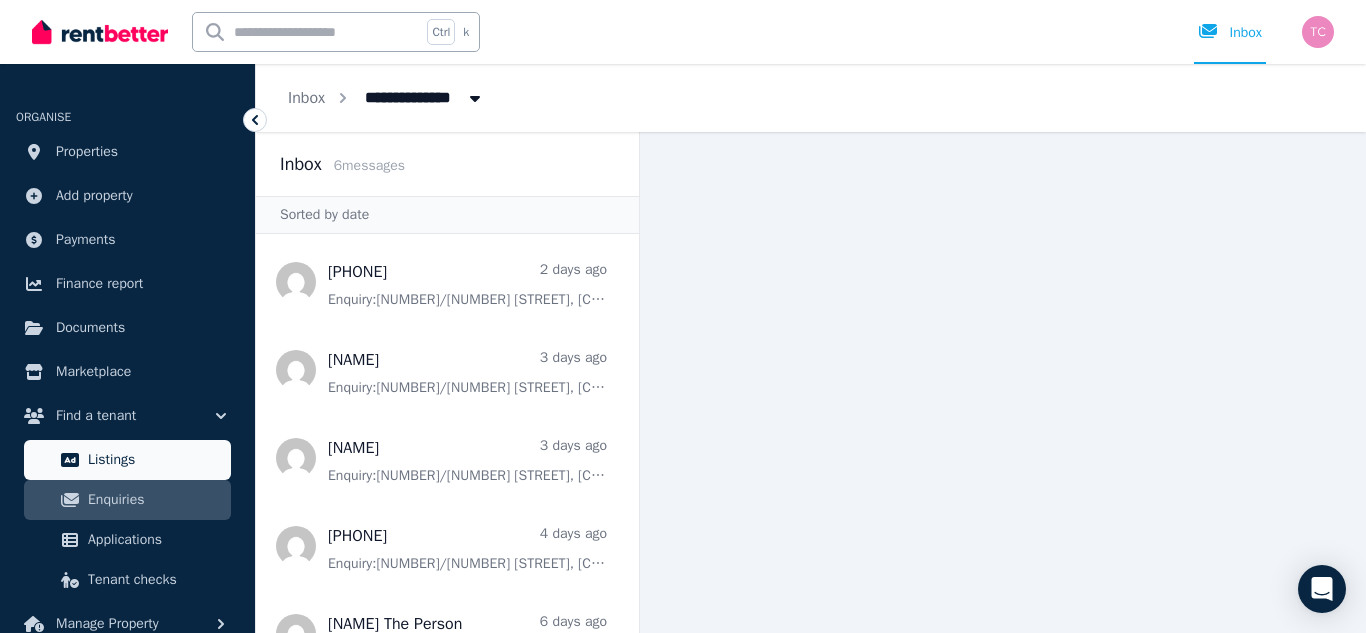 click on "Listings" at bounding box center [155, 460] 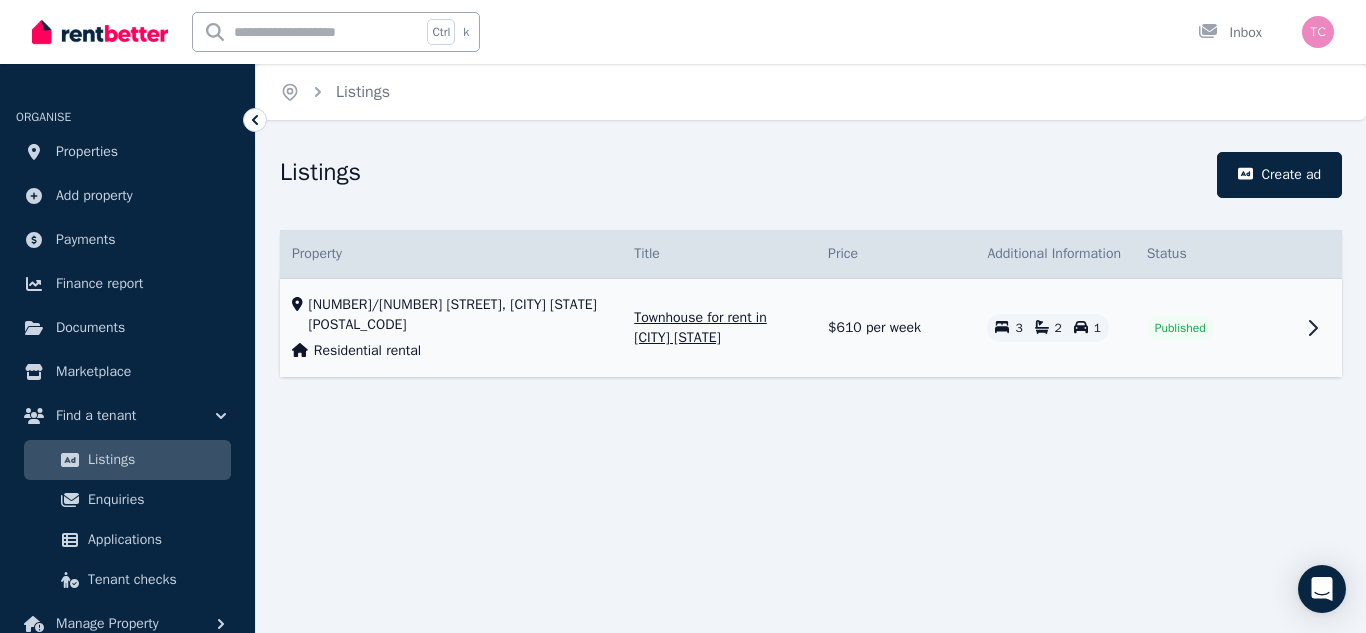 click on "$610 per week" at bounding box center [895, 328] 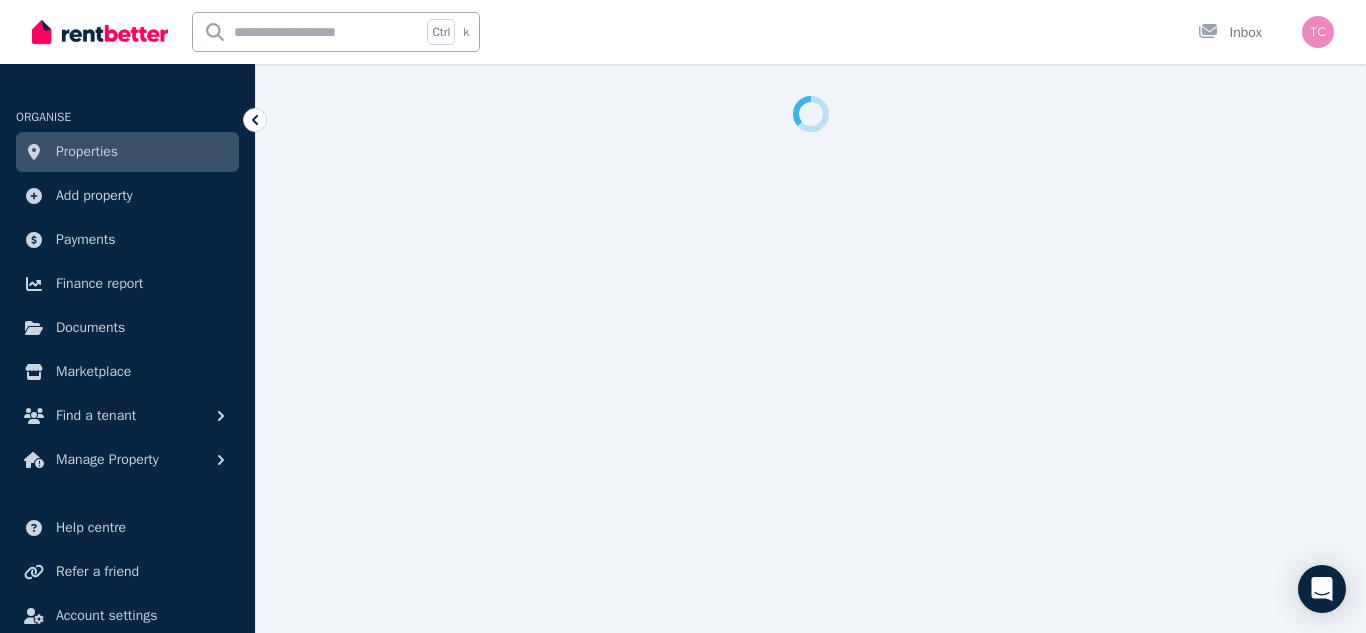 select on "**********" 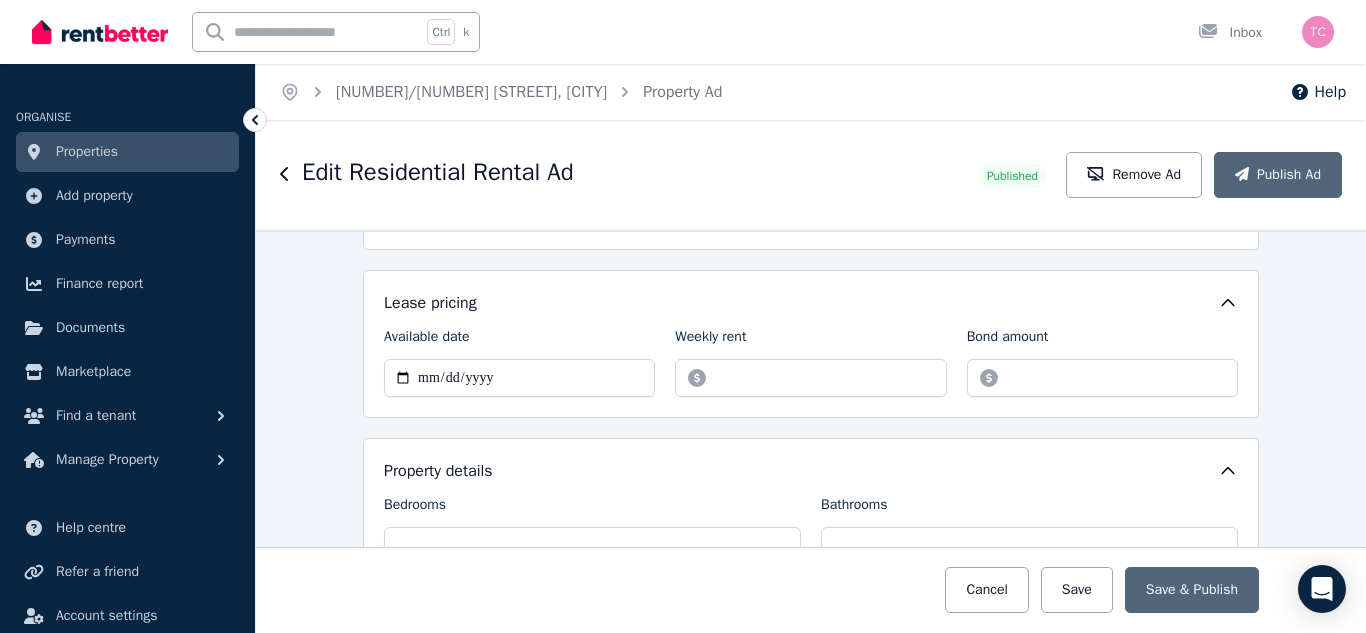 scroll, scrollTop: 585, scrollLeft: 0, axis: vertical 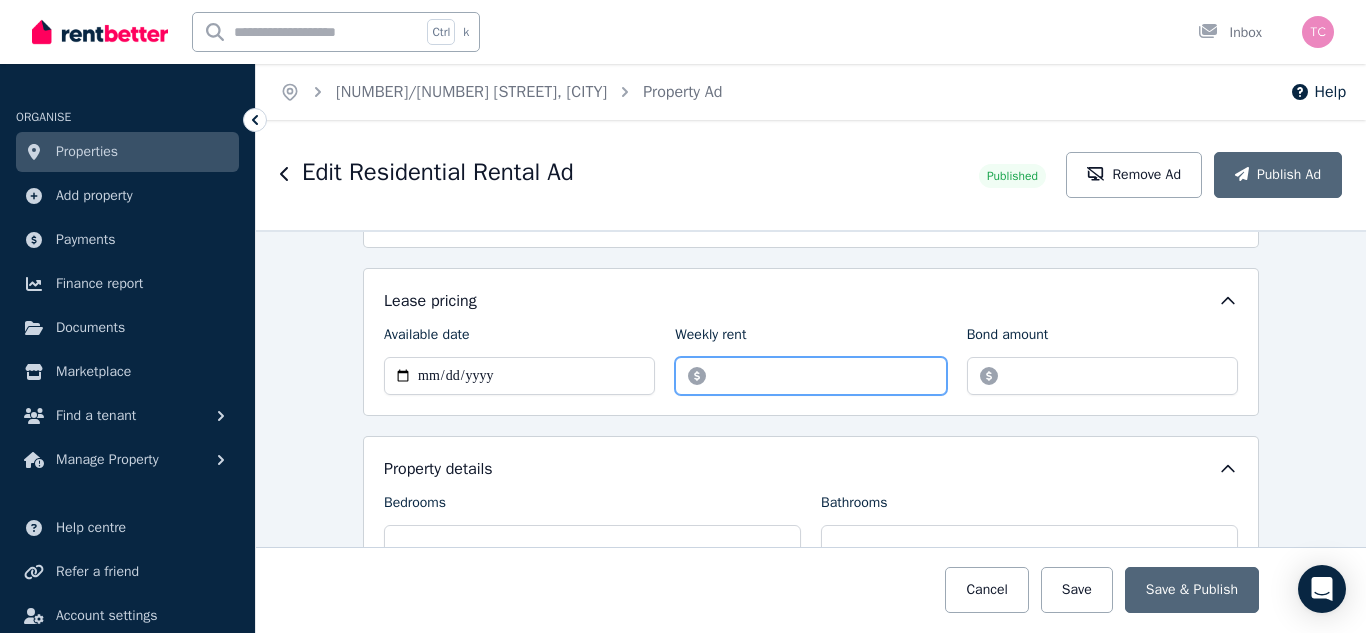 click on "******" at bounding box center (810, 376) 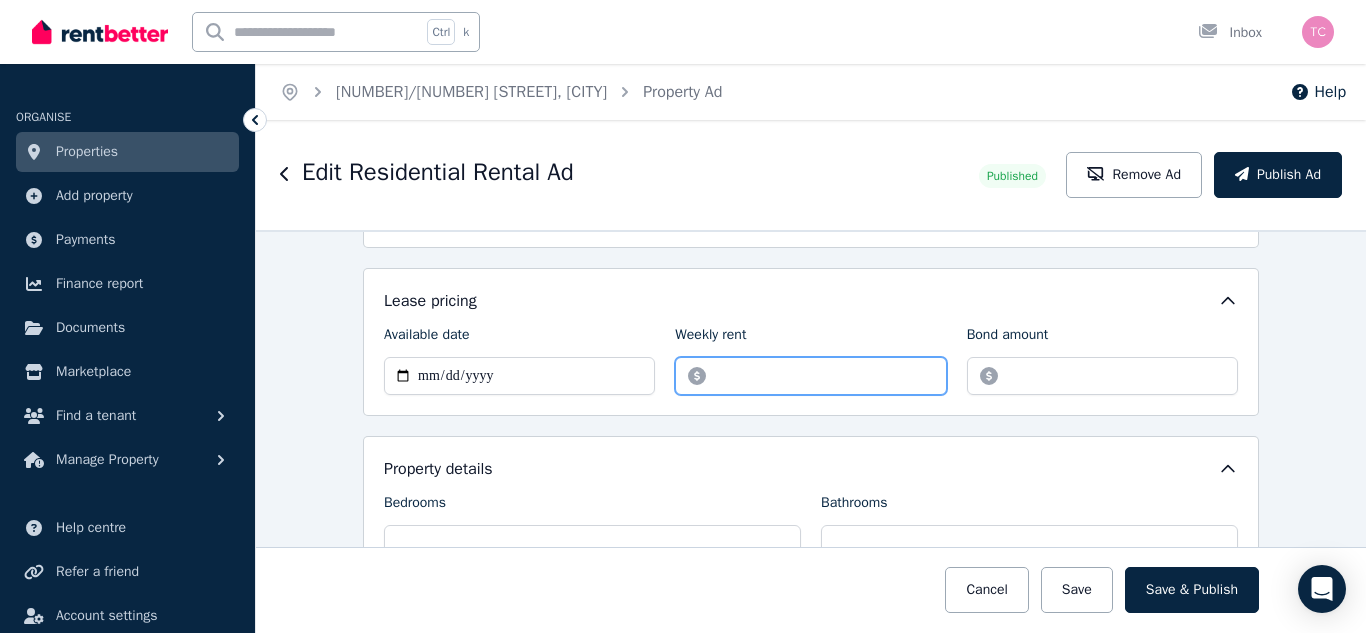 type on "******" 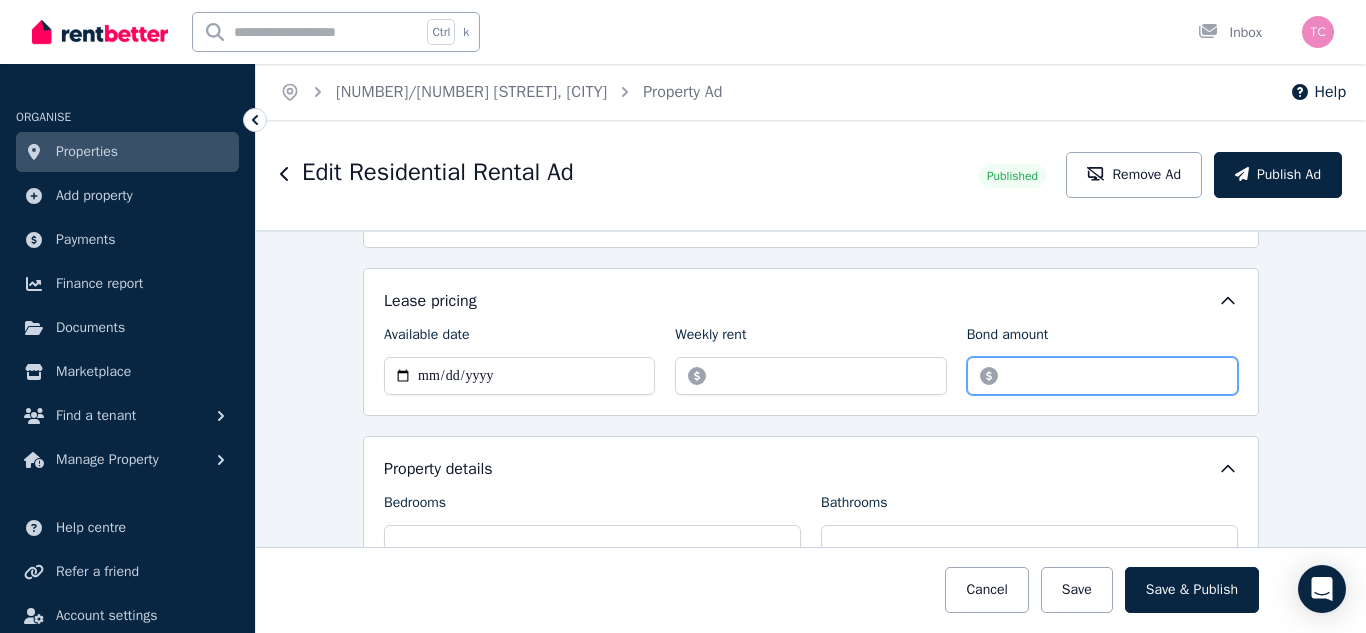 click on "*******" at bounding box center (1102, 376) 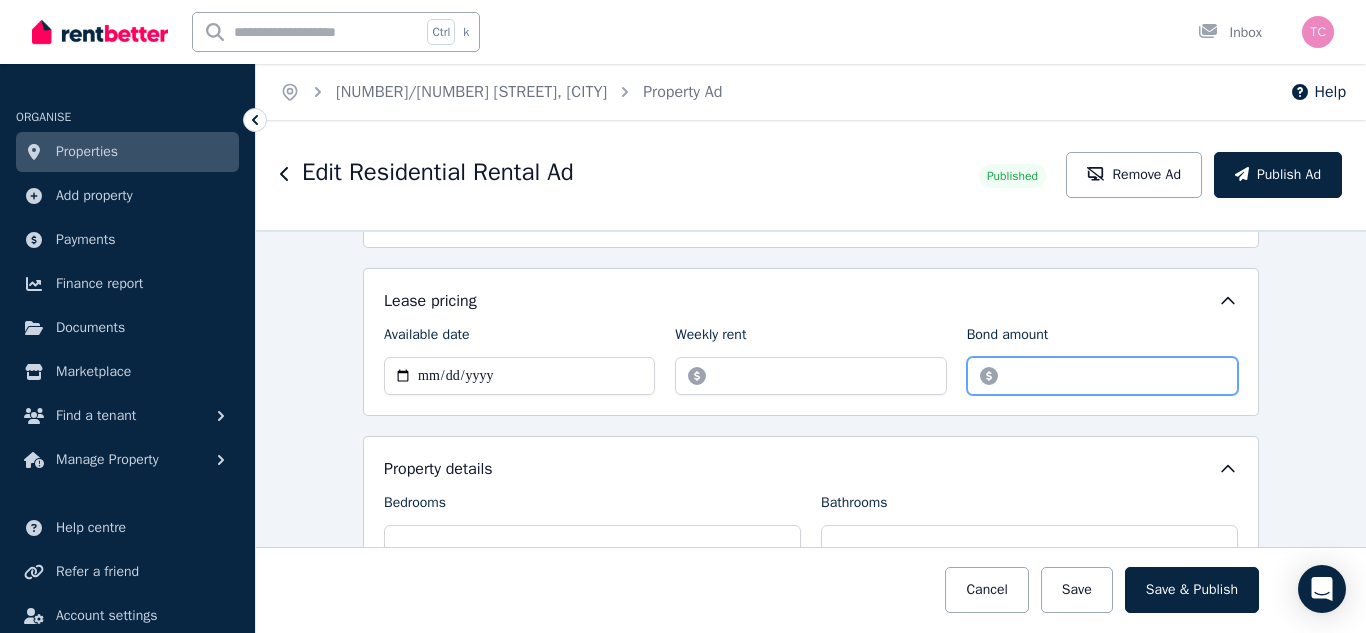 type on "*" 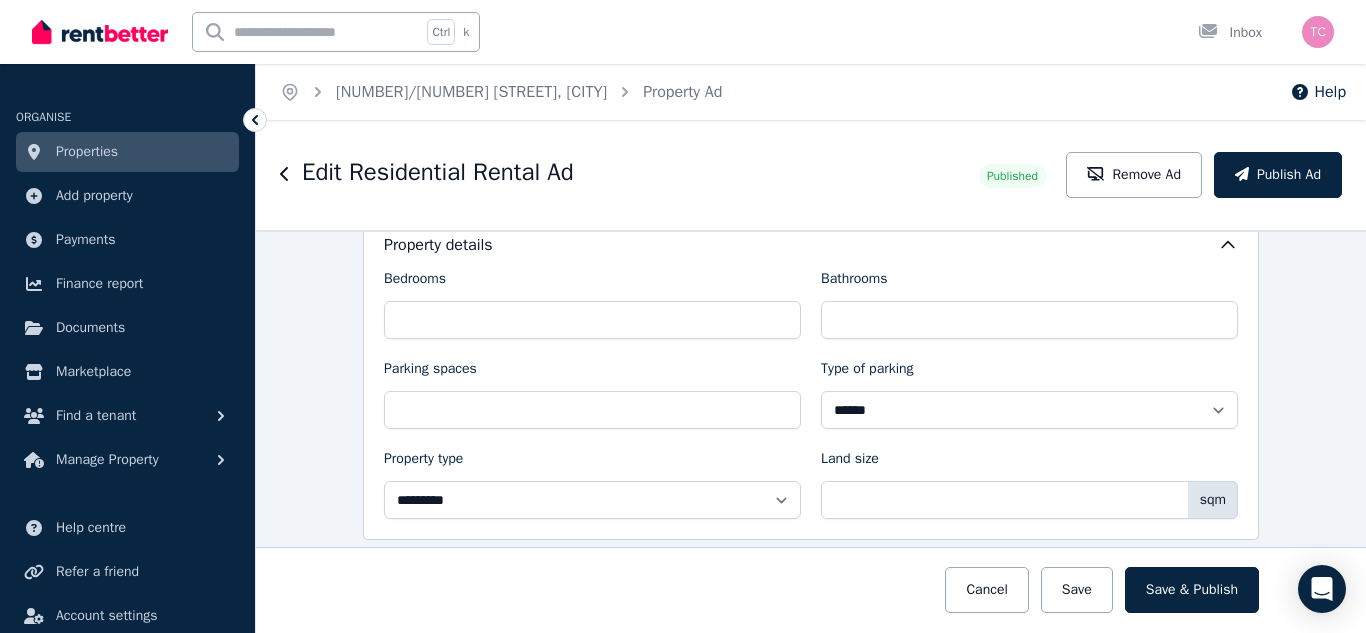 scroll, scrollTop: 1156, scrollLeft: 0, axis: vertical 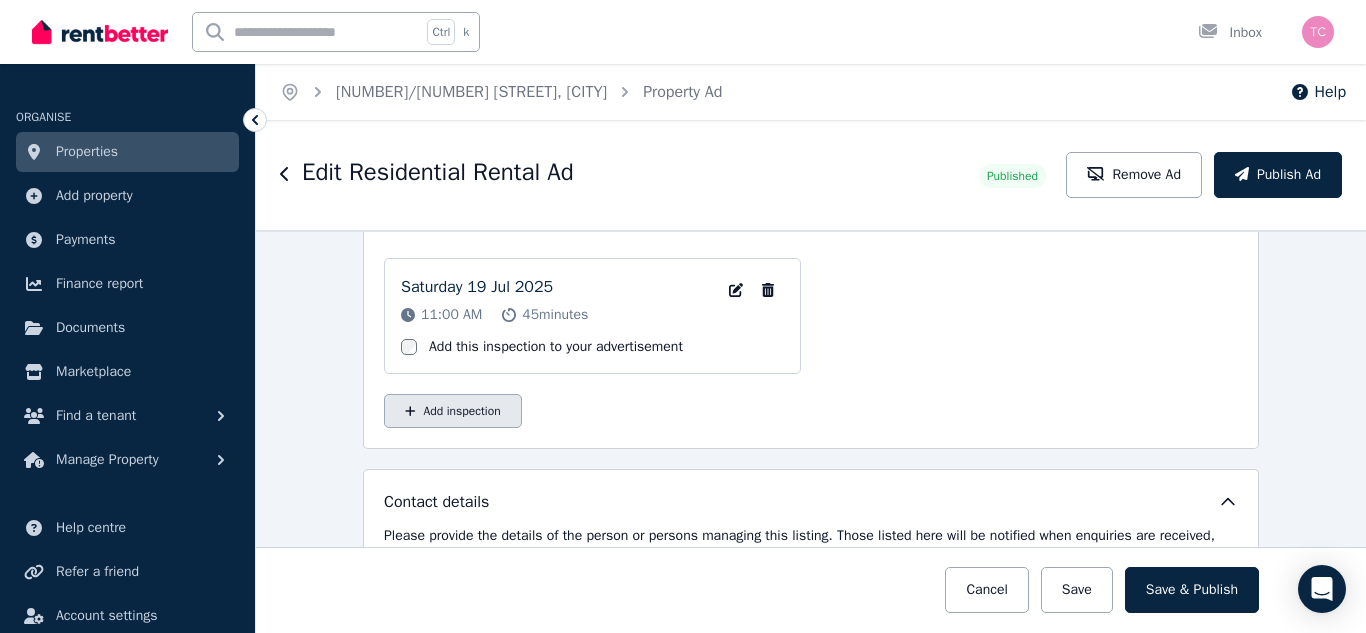 type on "****" 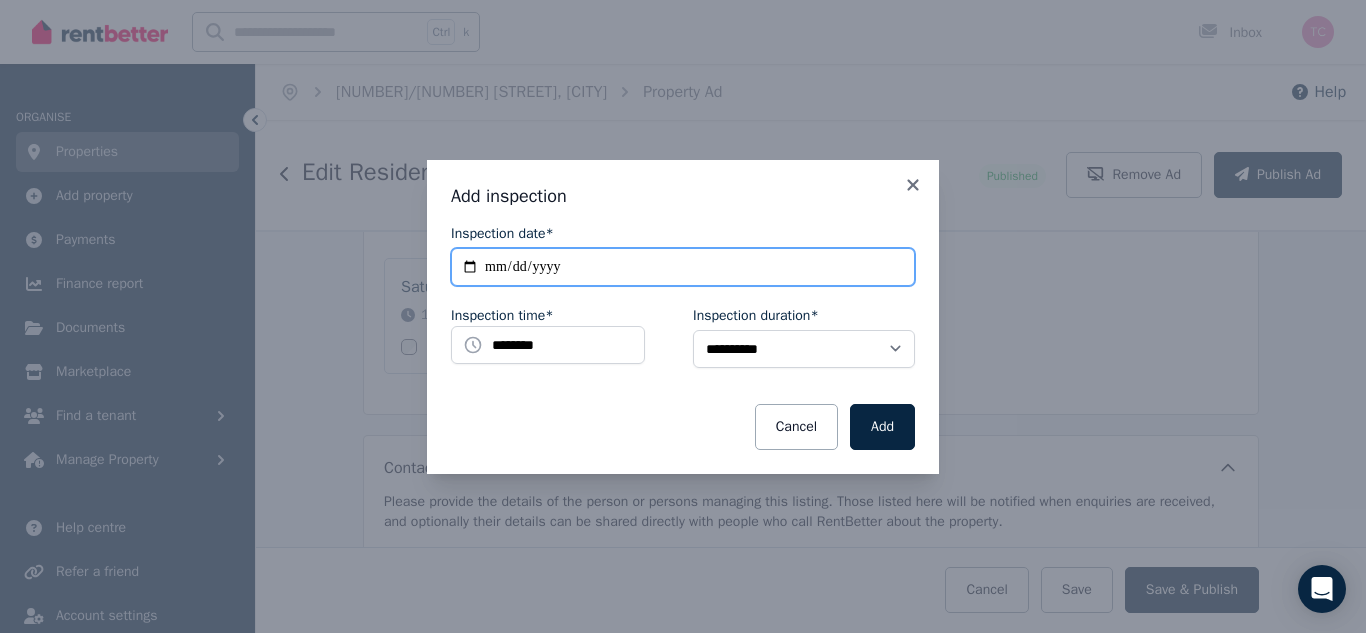 click on "**********" at bounding box center (683, 267) 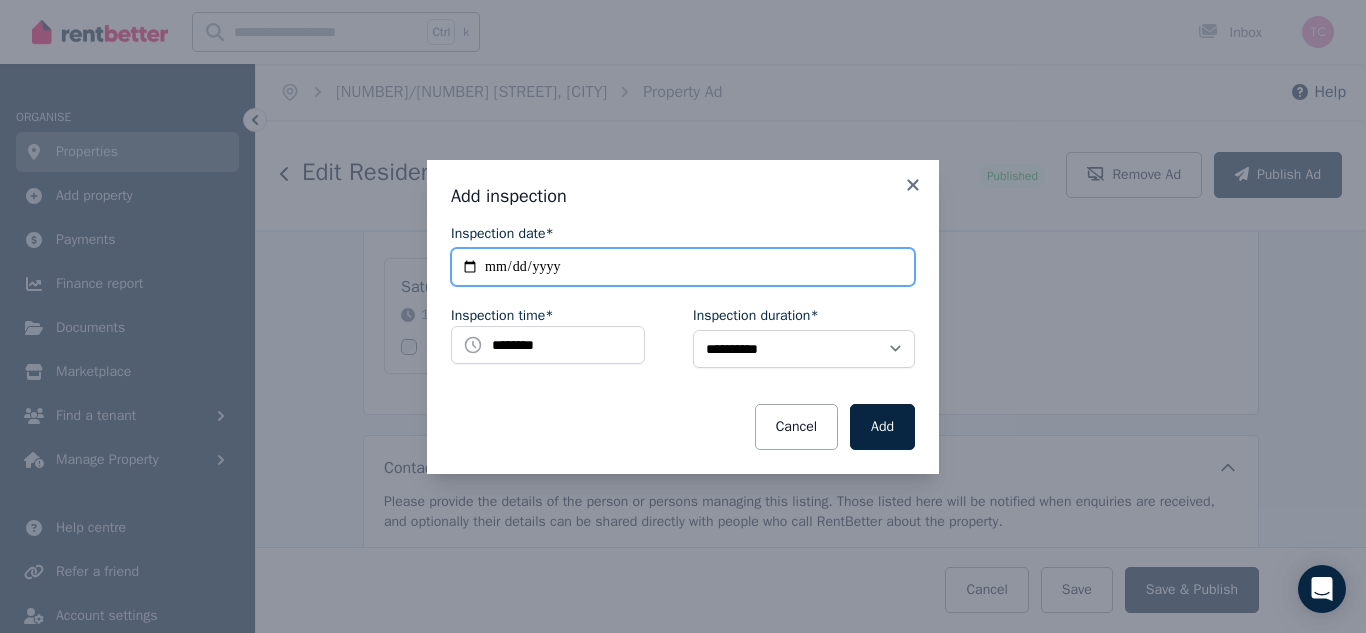 type on "**********" 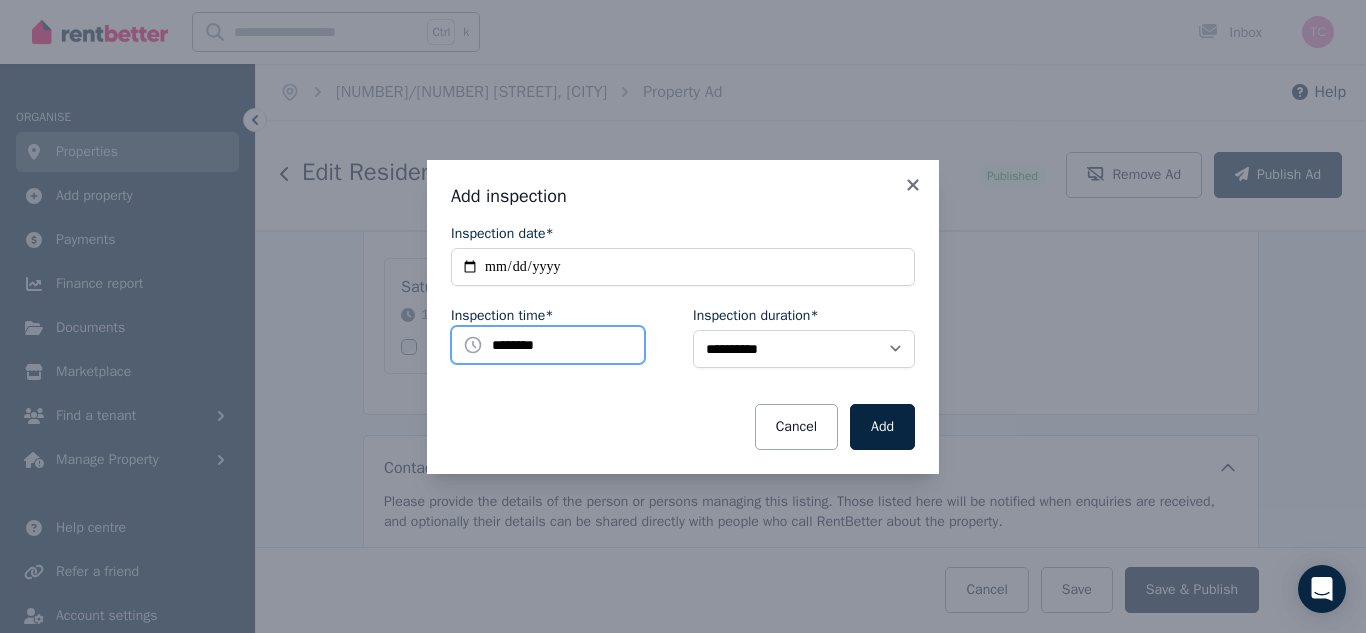 click on "********" at bounding box center [548, 345] 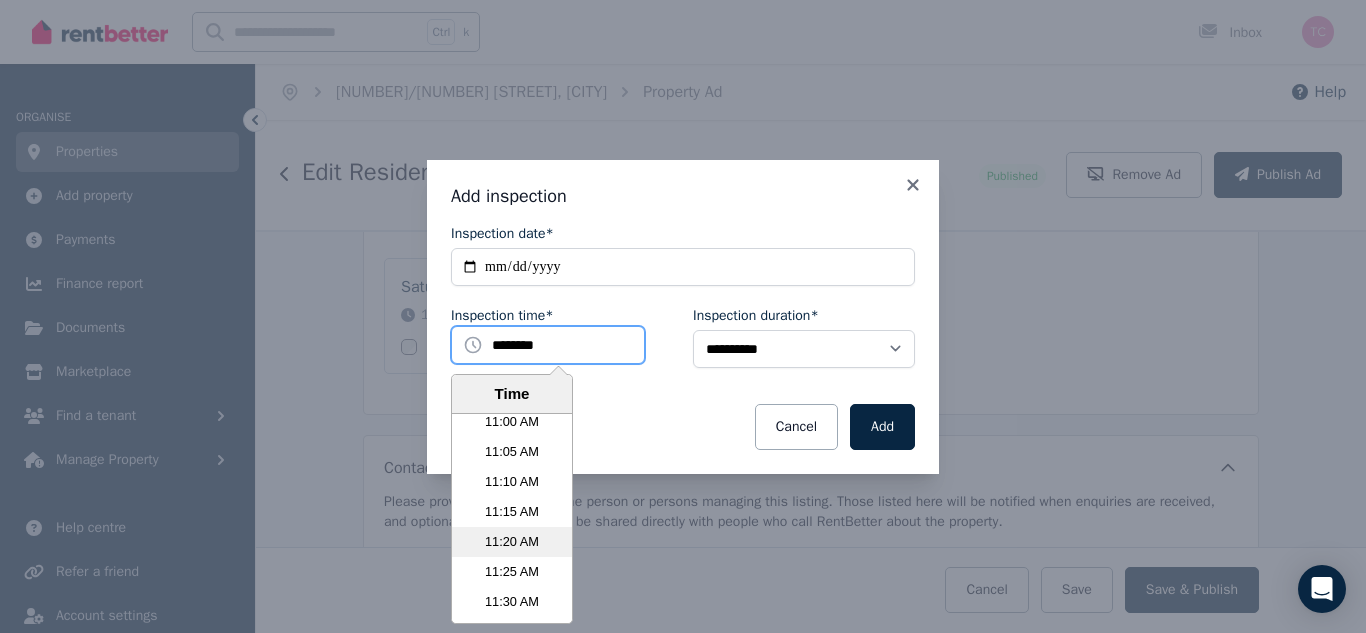 scroll, scrollTop: 3990, scrollLeft: 0, axis: vertical 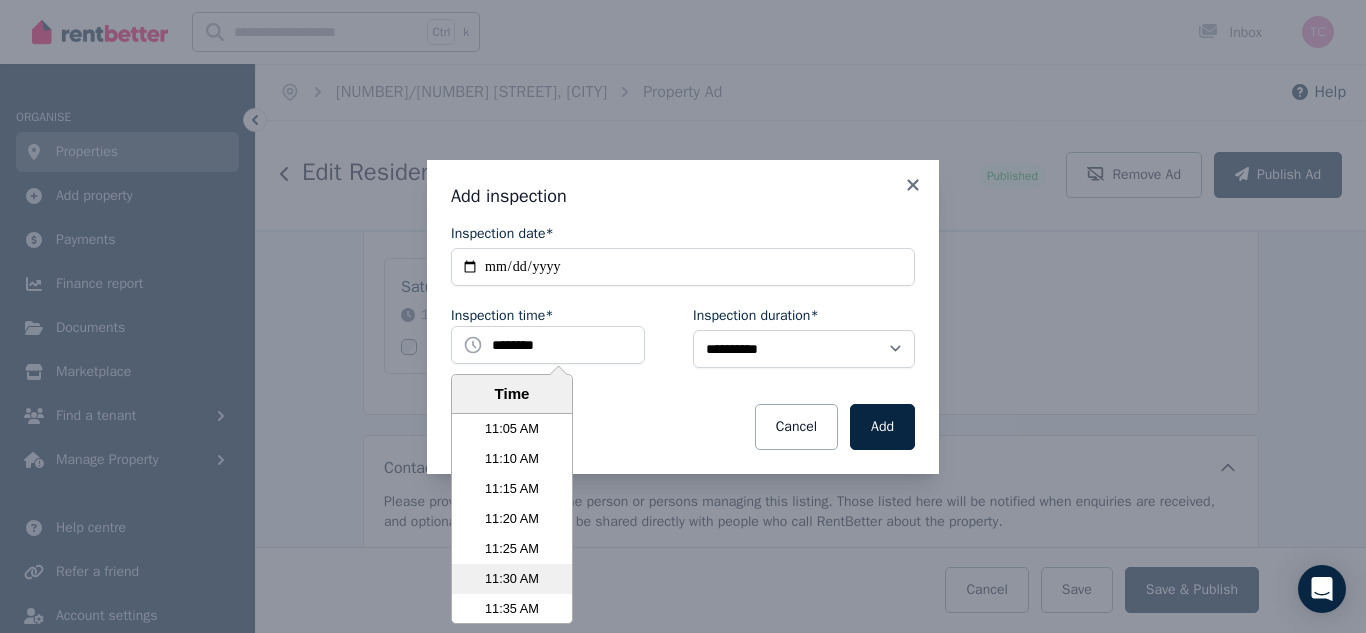 click on "11:30 AM" at bounding box center [512, 579] 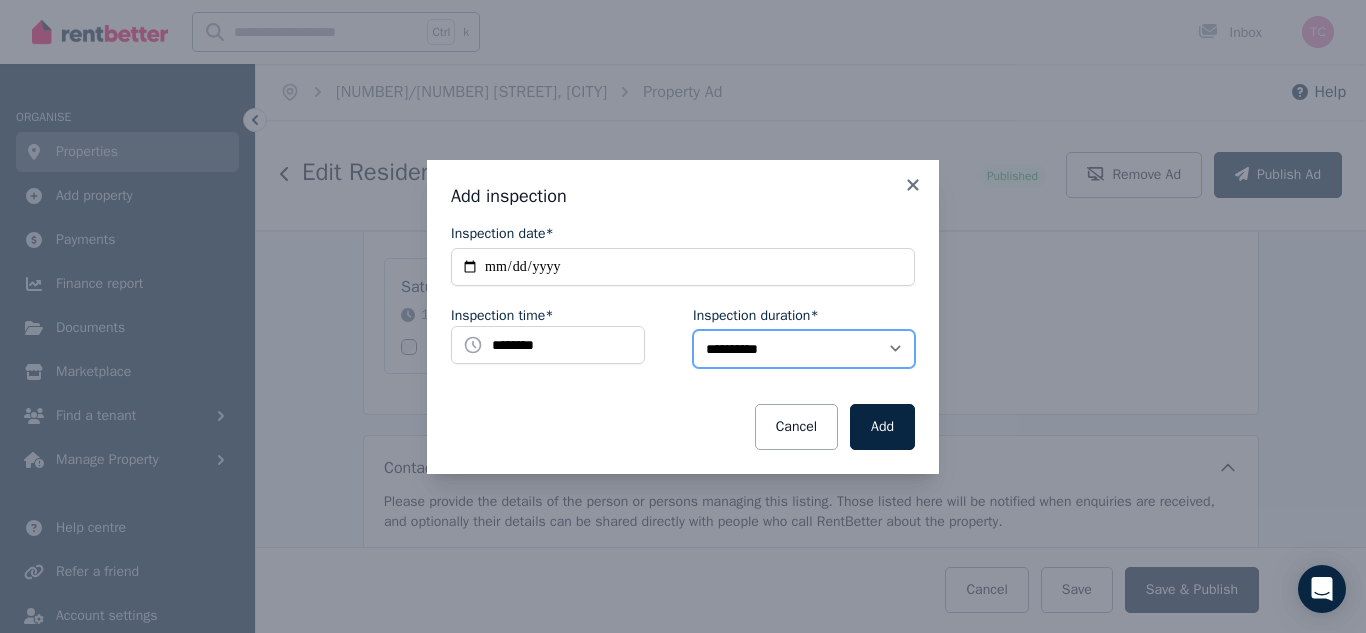 click on "**********" at bounding box center [804, 349] 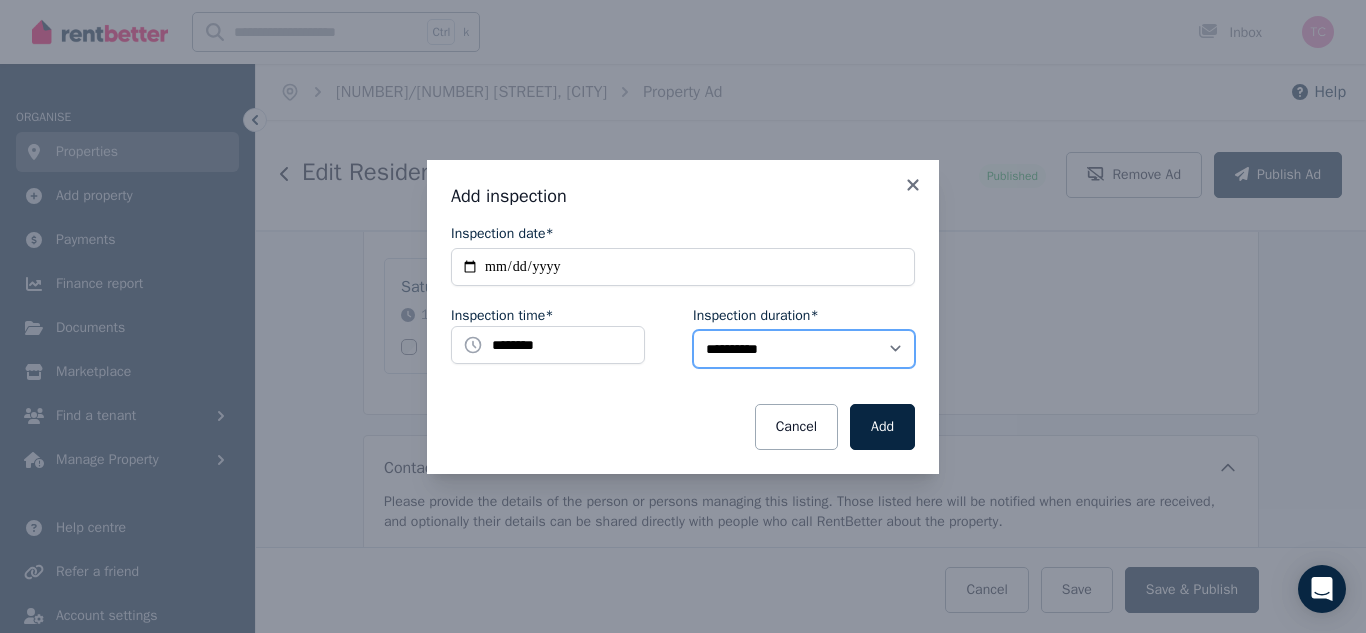 select on "**" 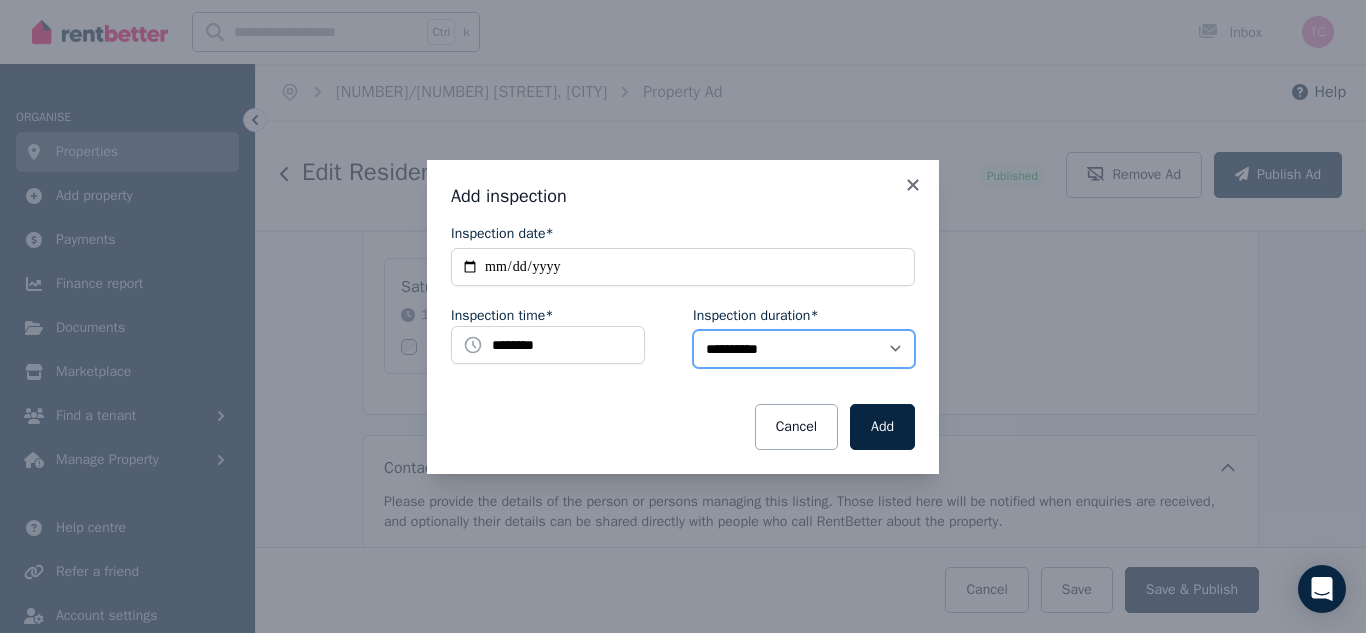 click on "**********" at bounding box center (804, 349) 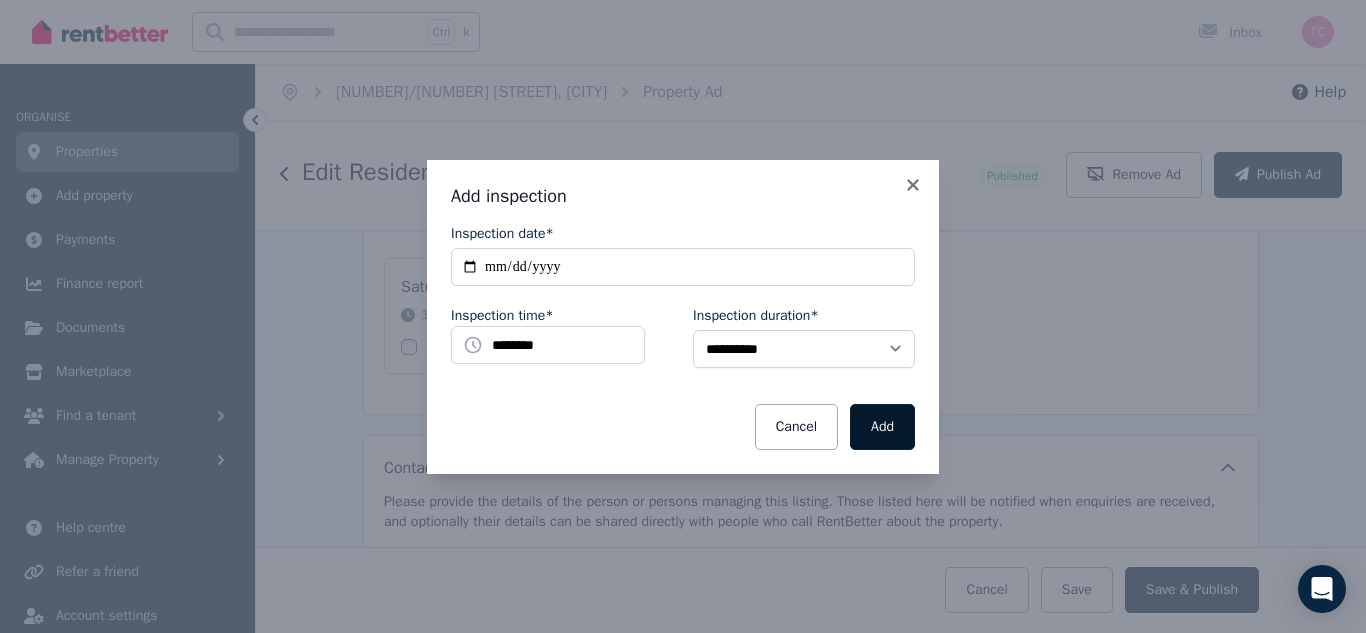 click on "Add" at bounding box center [882, 427] 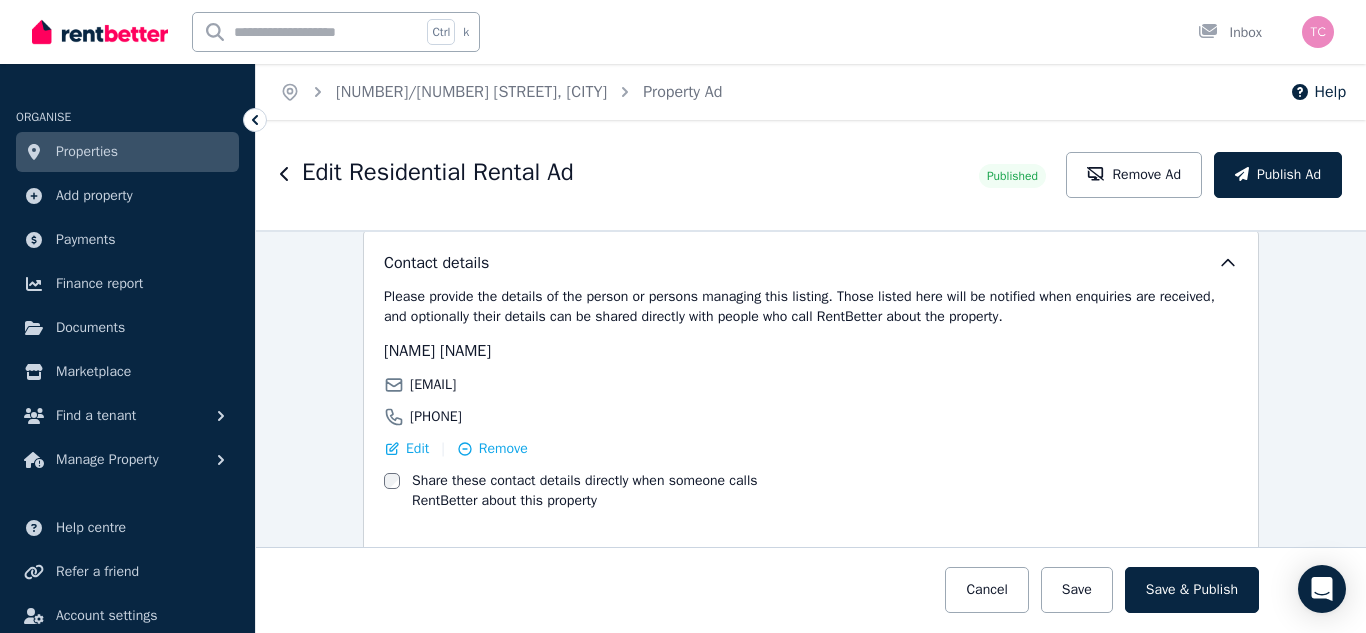 scroll, scrollTop: 3619, scrollLeft: 0, axis: vertical 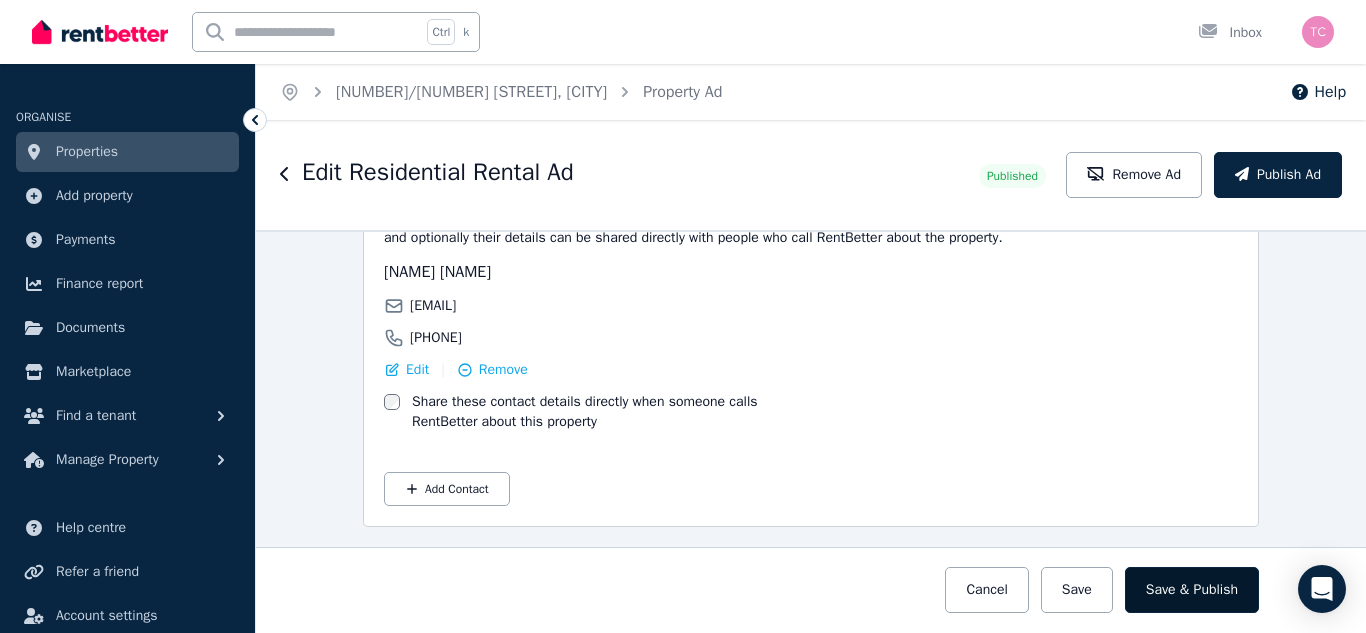 click on "Save & Publish" at bounding box center [1192, 590] 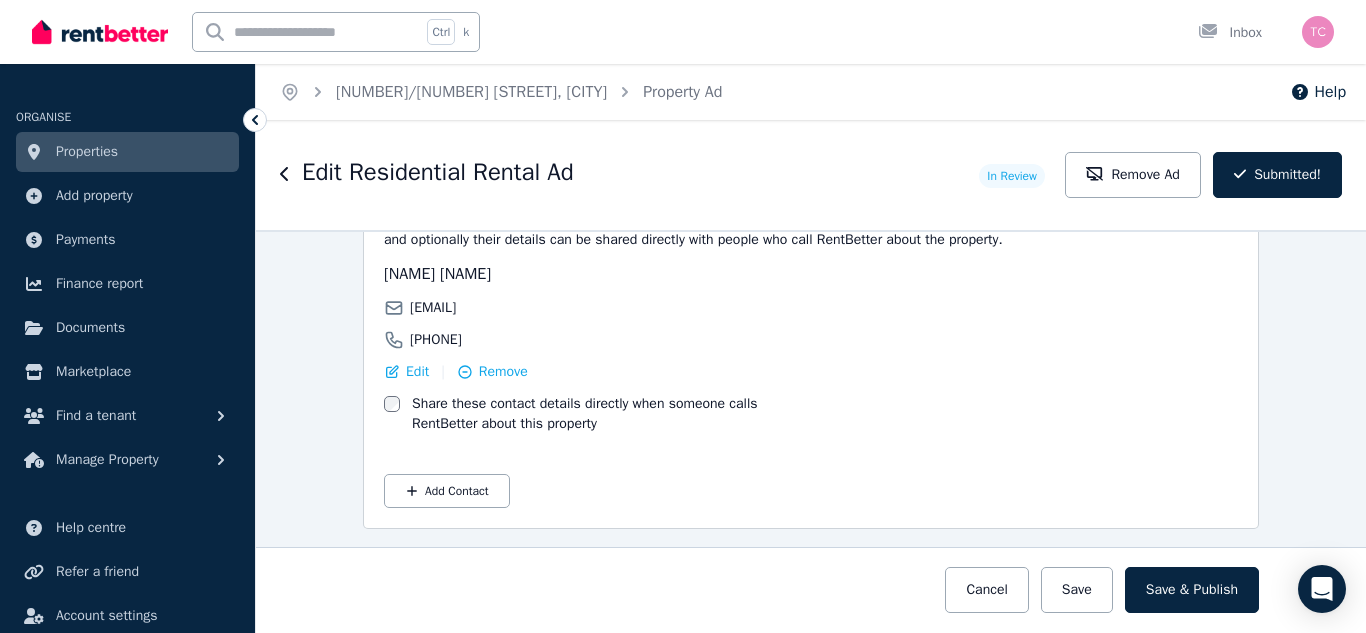 scroll, scrollTop: 3619, scrollLeft: 0, axis: vertical 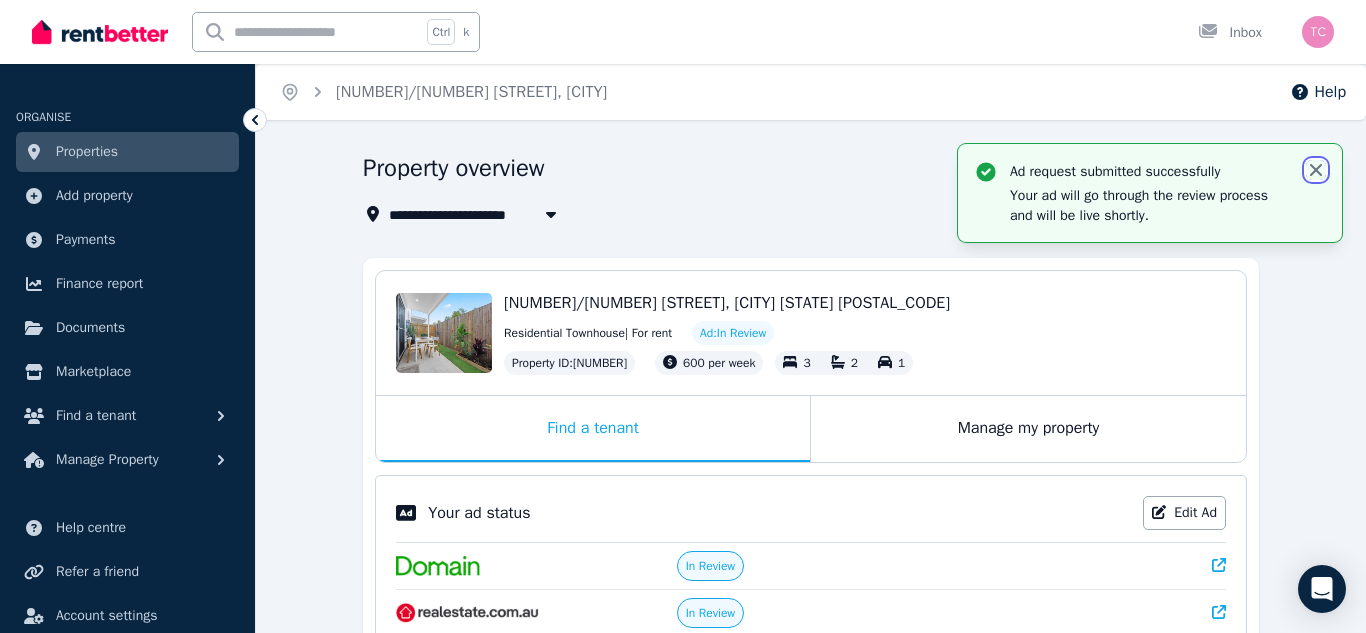 click 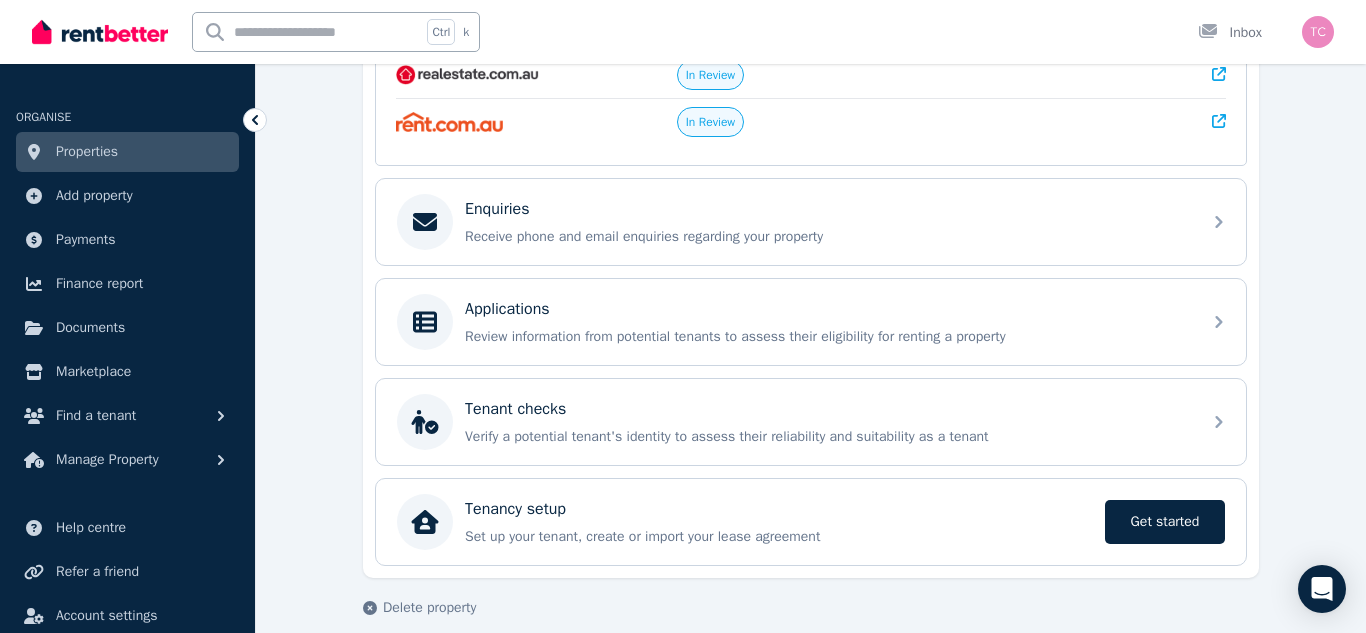scroll, scrollTop: 559, scrollLeft: 0, axis: vertical 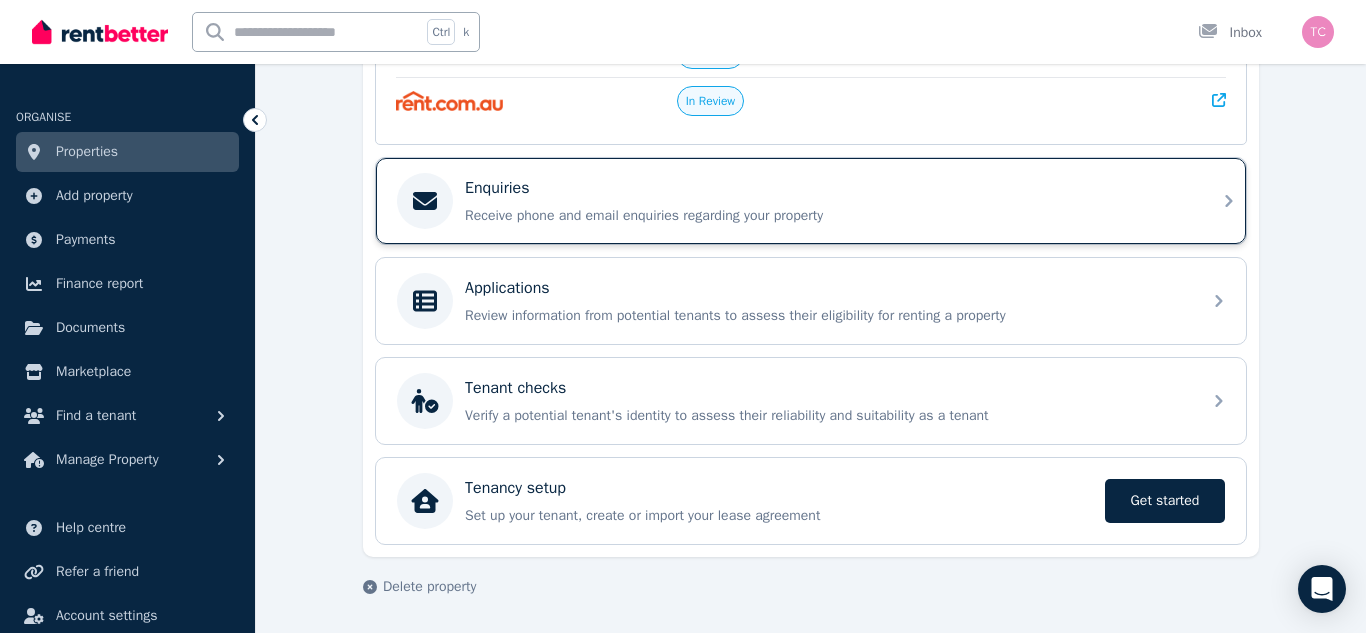click on "Receive phone and email enquiries regarding your property" at bounding box center (827, 216) 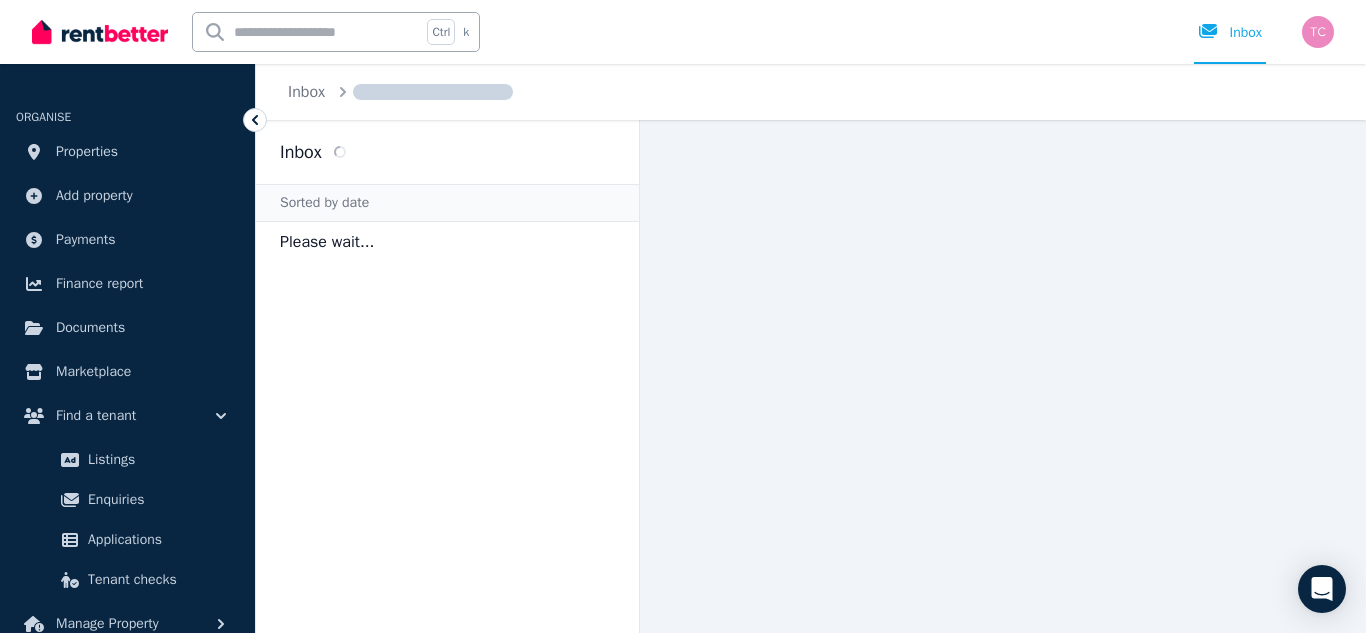 scroll, scrollTop: 0, scrollLeft: 0, axis: both 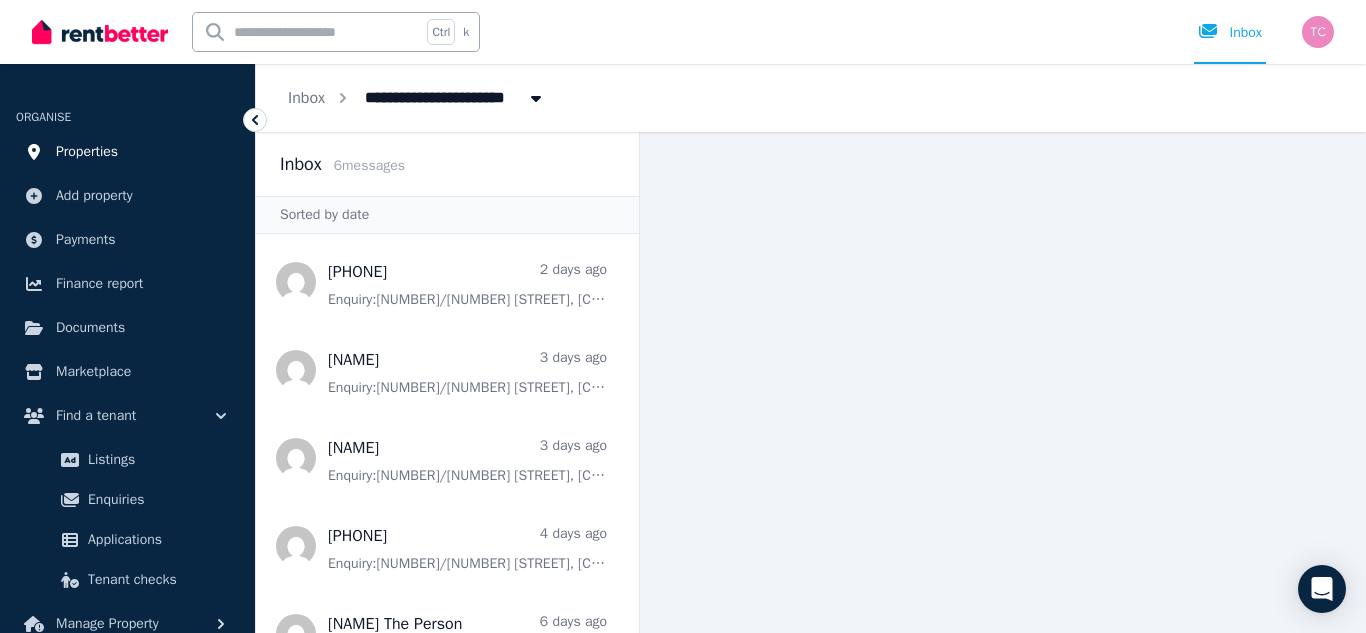 click on "Properties" at bounding box center [87, 152] 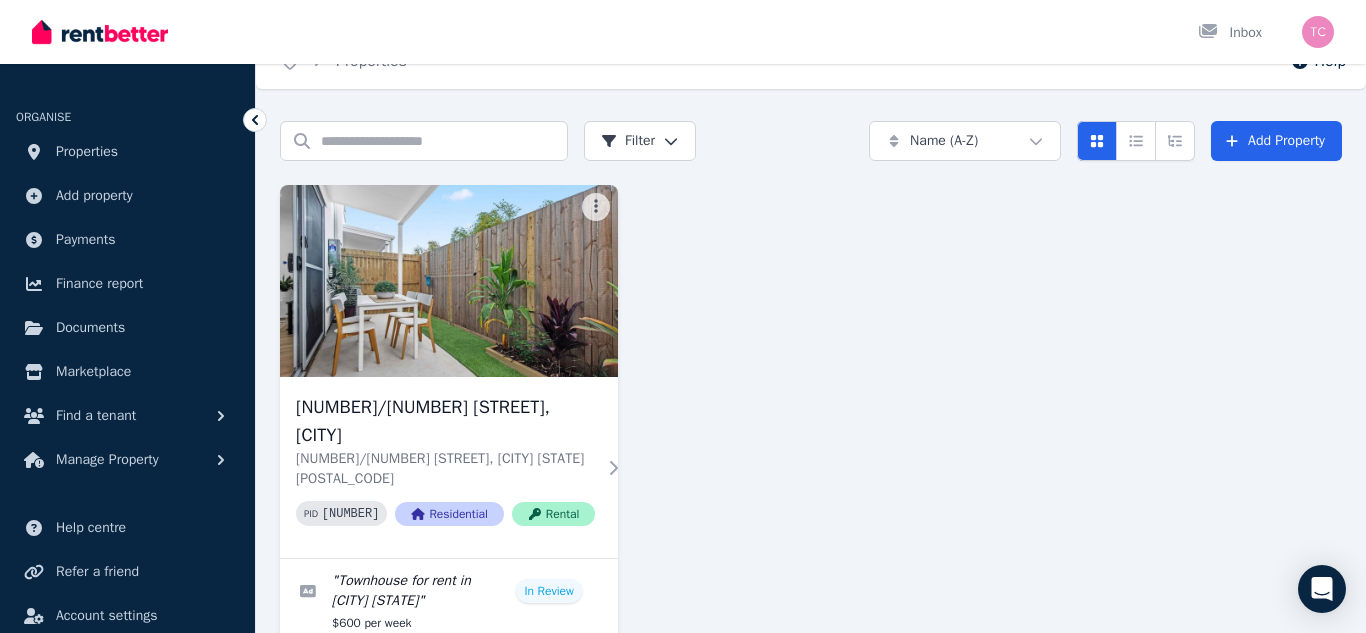 scroll, scrollTop: 0, scrollLeft: 0, axis: both 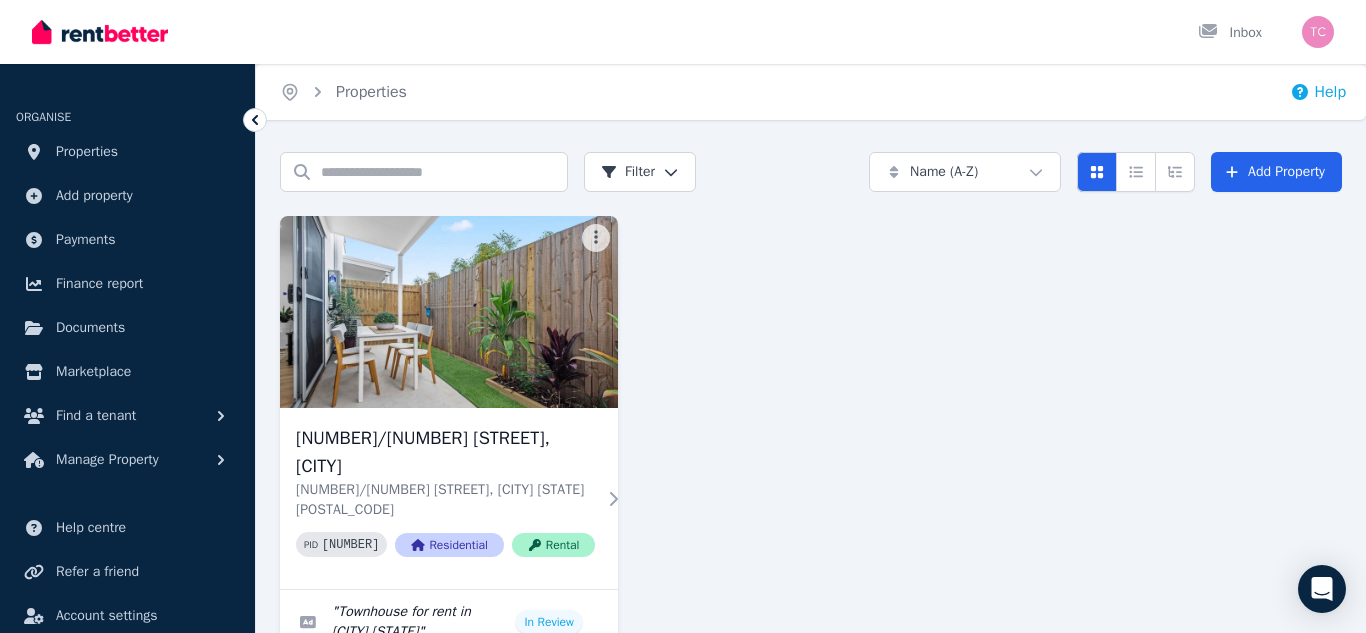 click on "Help" at bounding box center [1318, 92] 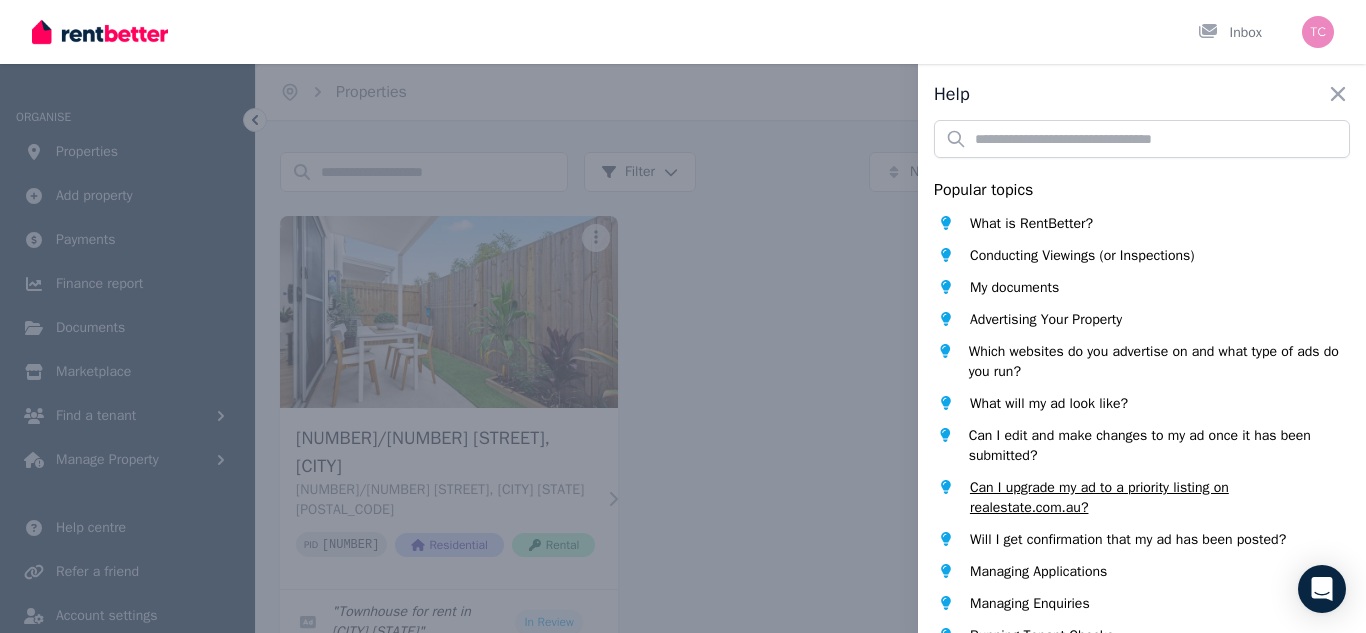 click on "Can I upgrade my ad to a priority listing on realestate.com.au?" at bounding box center [1160, 498] 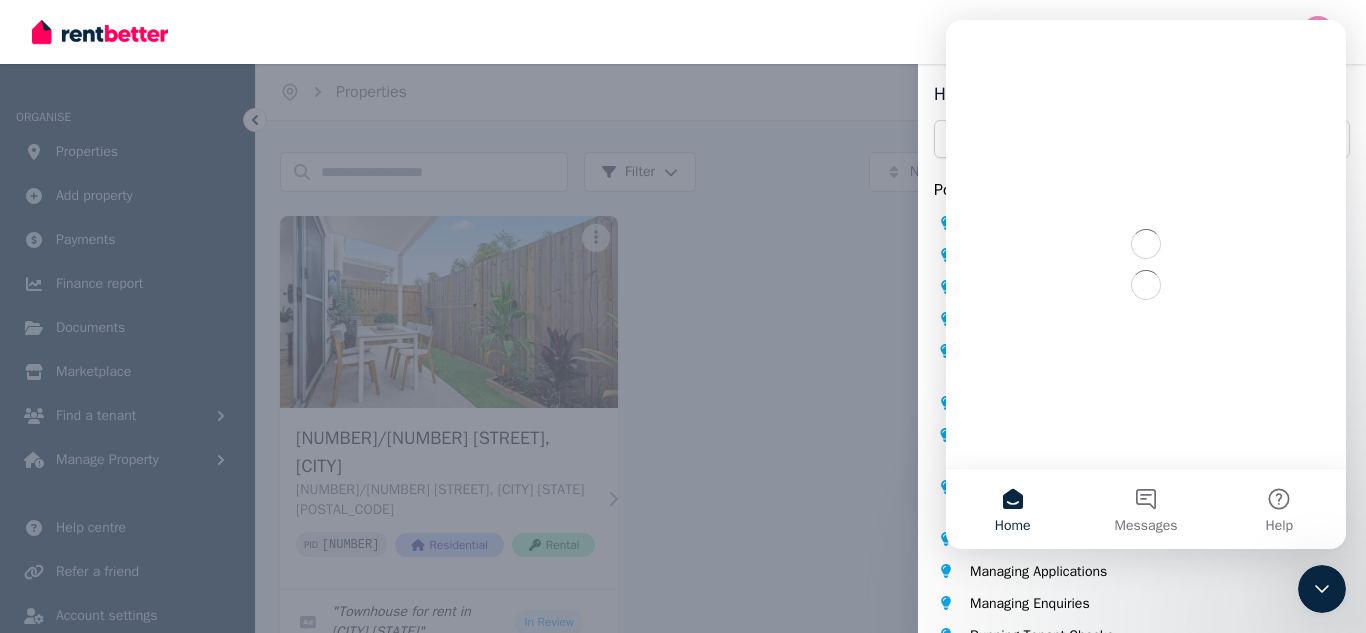scroll, scrollTop: 0, scrollLeft: 0, axis: both 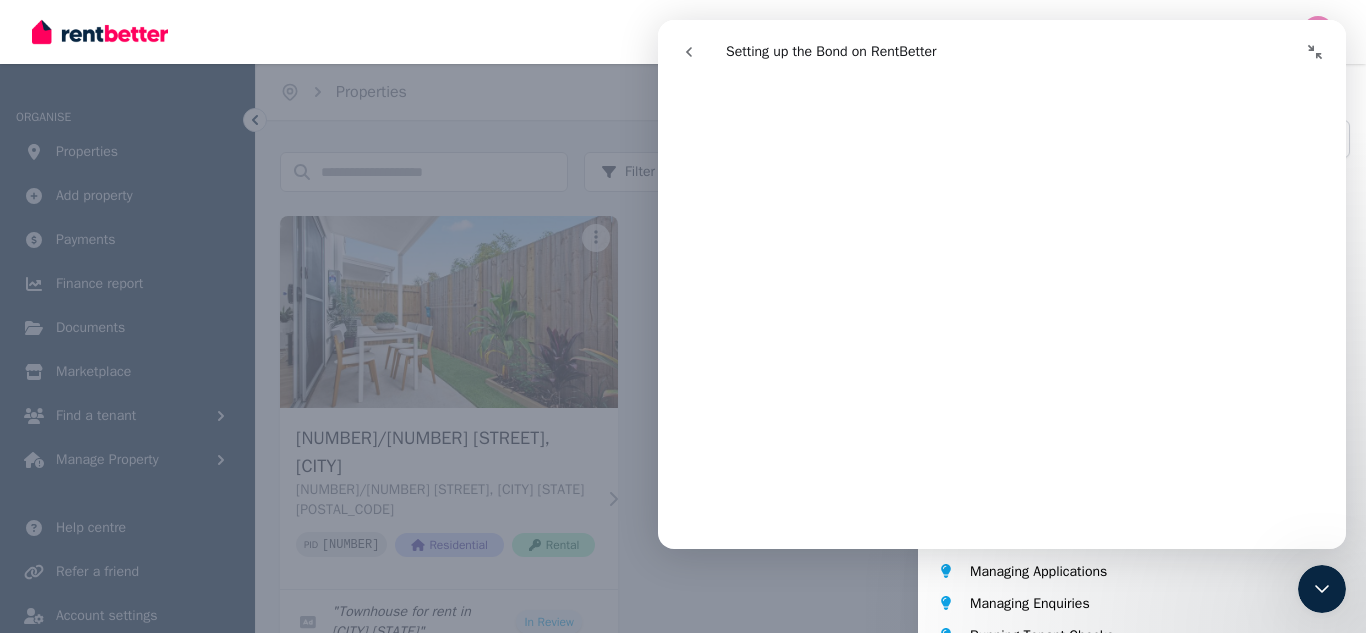 click 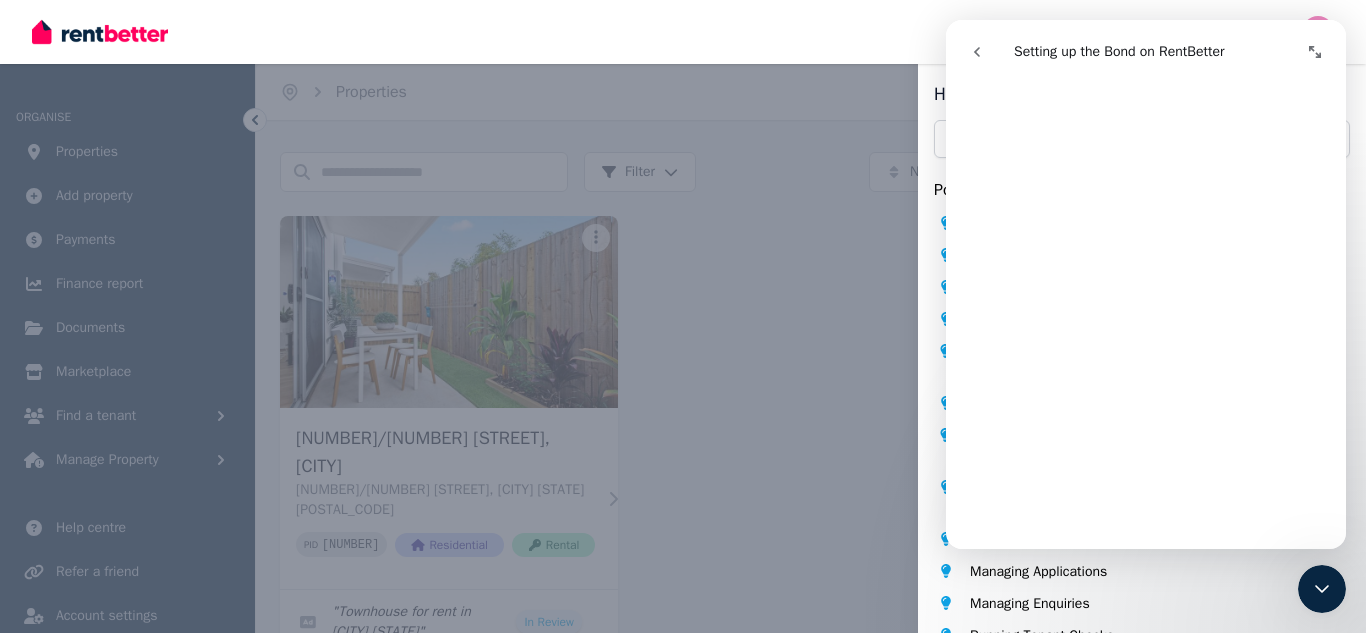 click 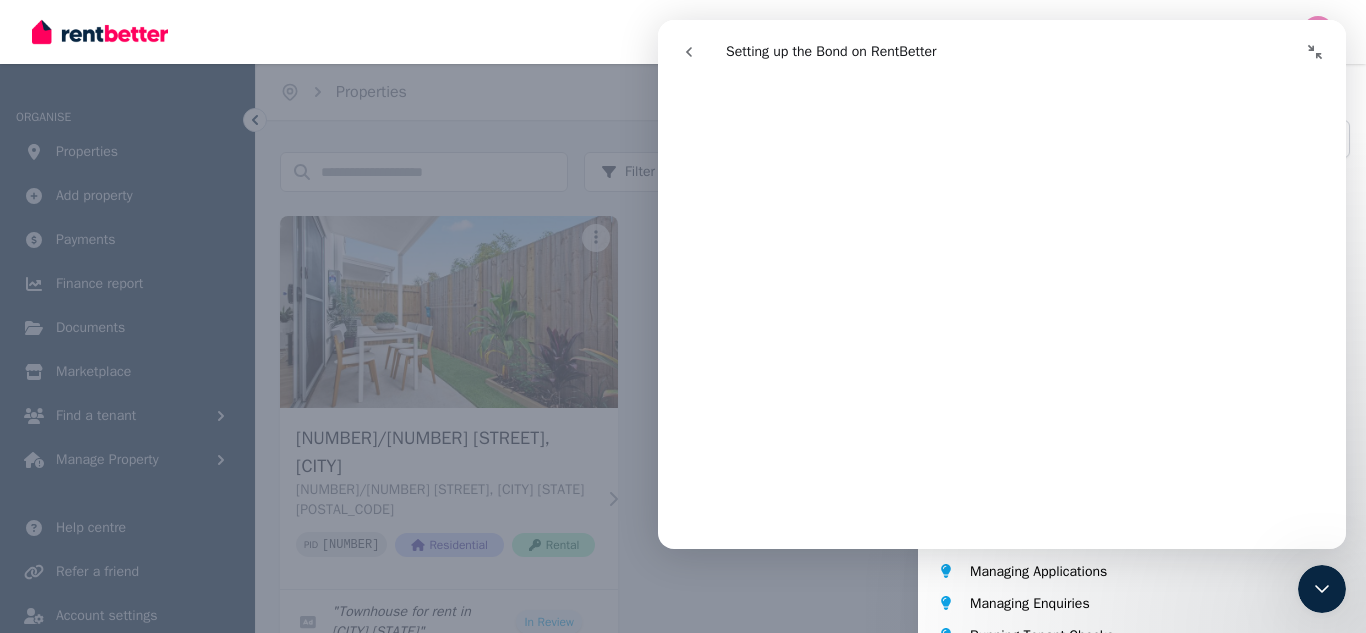 scroll, scrollTop: 0, scrollLeft: 0, axis: both 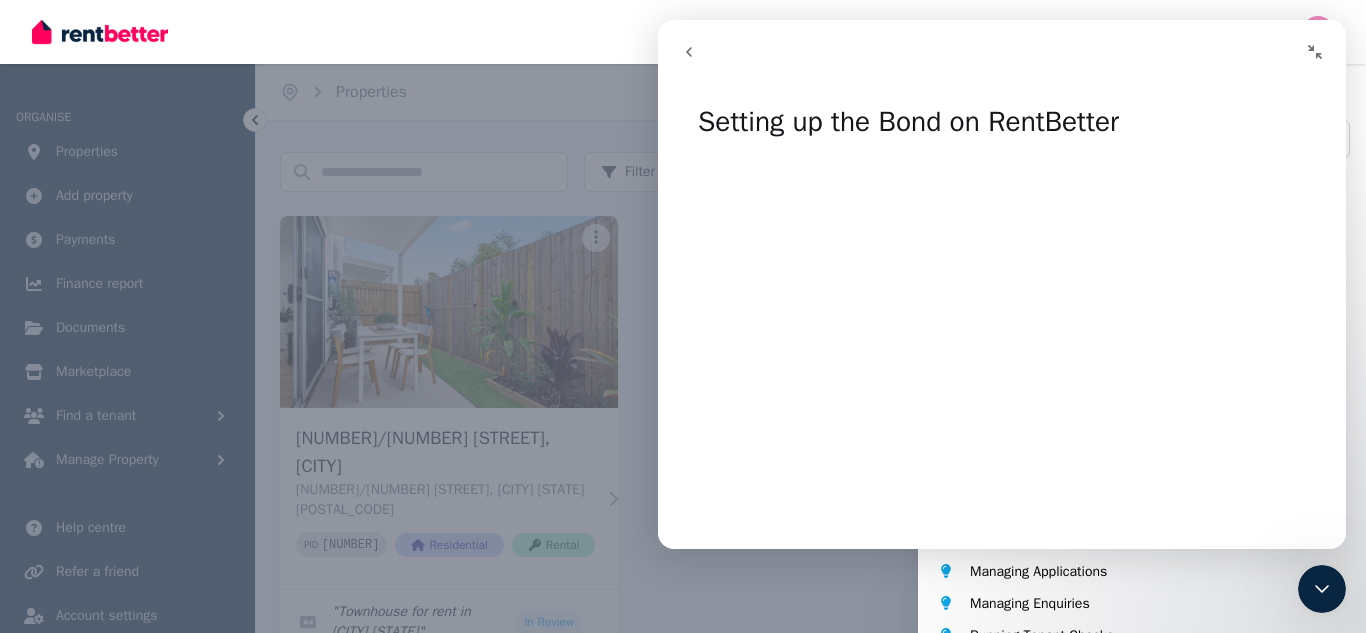 click on "Help Close panel Popular topics What is RentBetter? Conducting Viewings (or Inspections) My documents Advertising Your Property Which websites do you advertise on and what type of ads do you run? What will my ad look like? Can I edit and make changes to my ad once it has been submitted? Can I upgrade my ad to a priority listing on realestate.com.au? Will I get confirmation that my ad has been posted? Managing Applications Managing Enquiries Running Tenant Checks Chat with us live What's new in RentBetter? Give feedback Help centre Chat support" at bounding box center [683, 316] 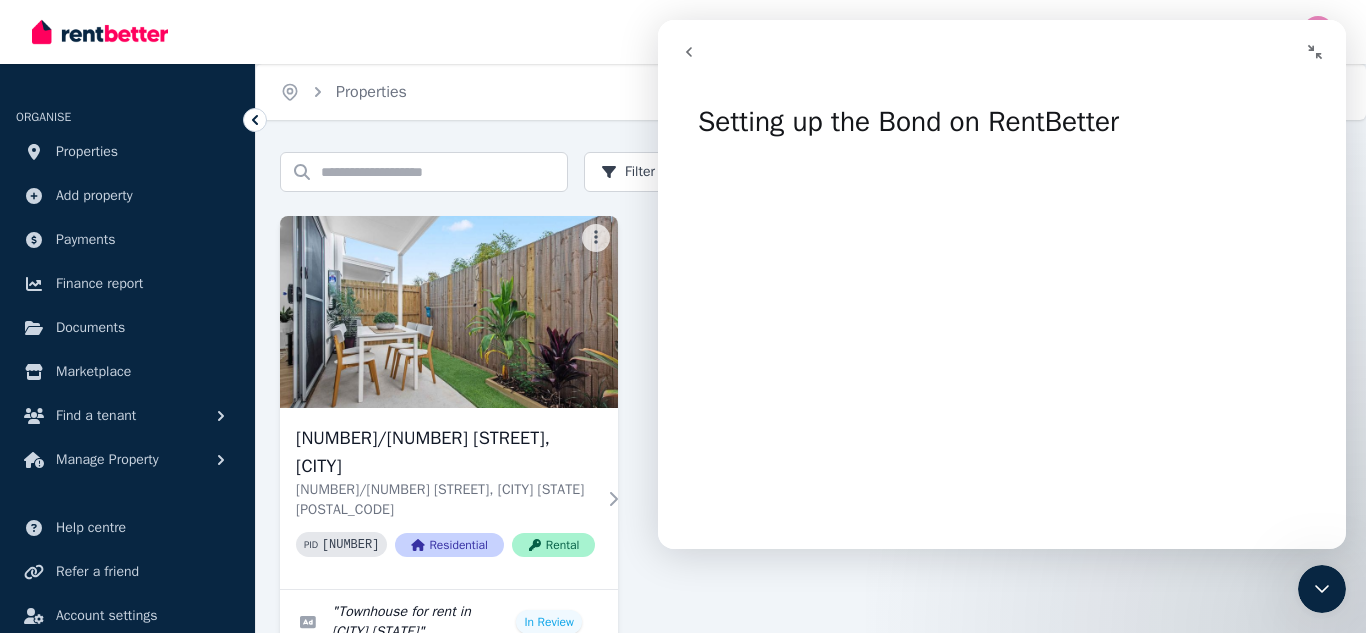 click 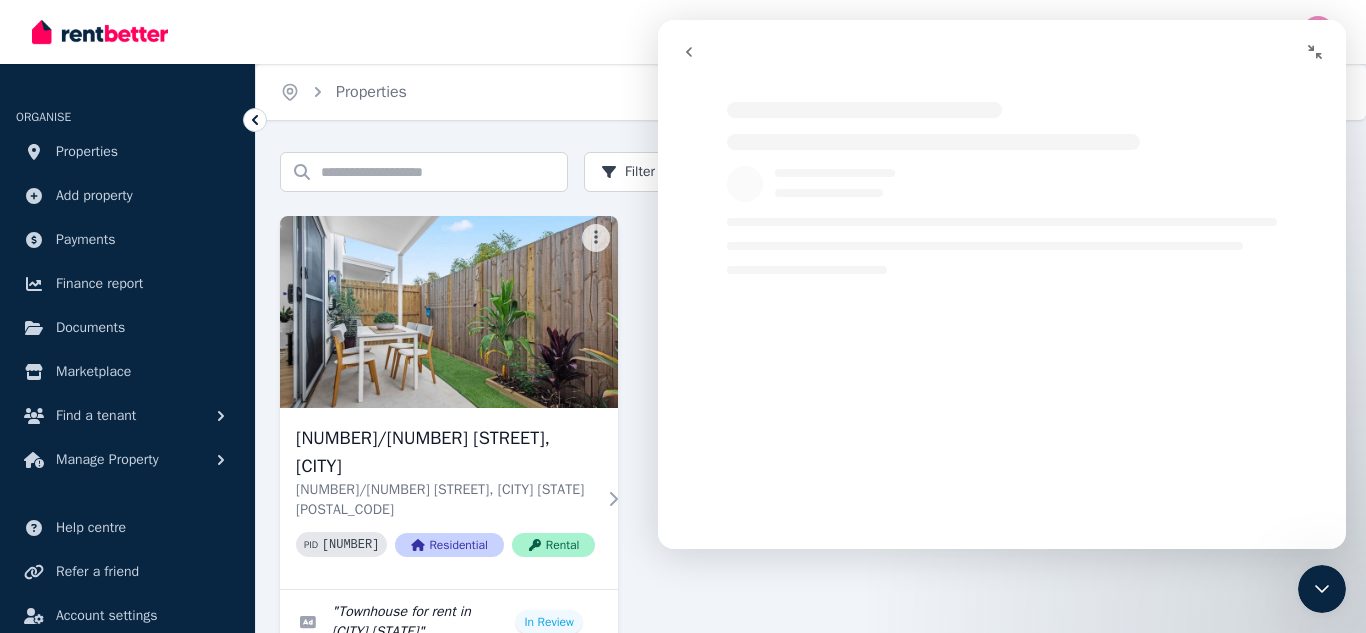 click on "Inbox" at bounding box center (649, 32) 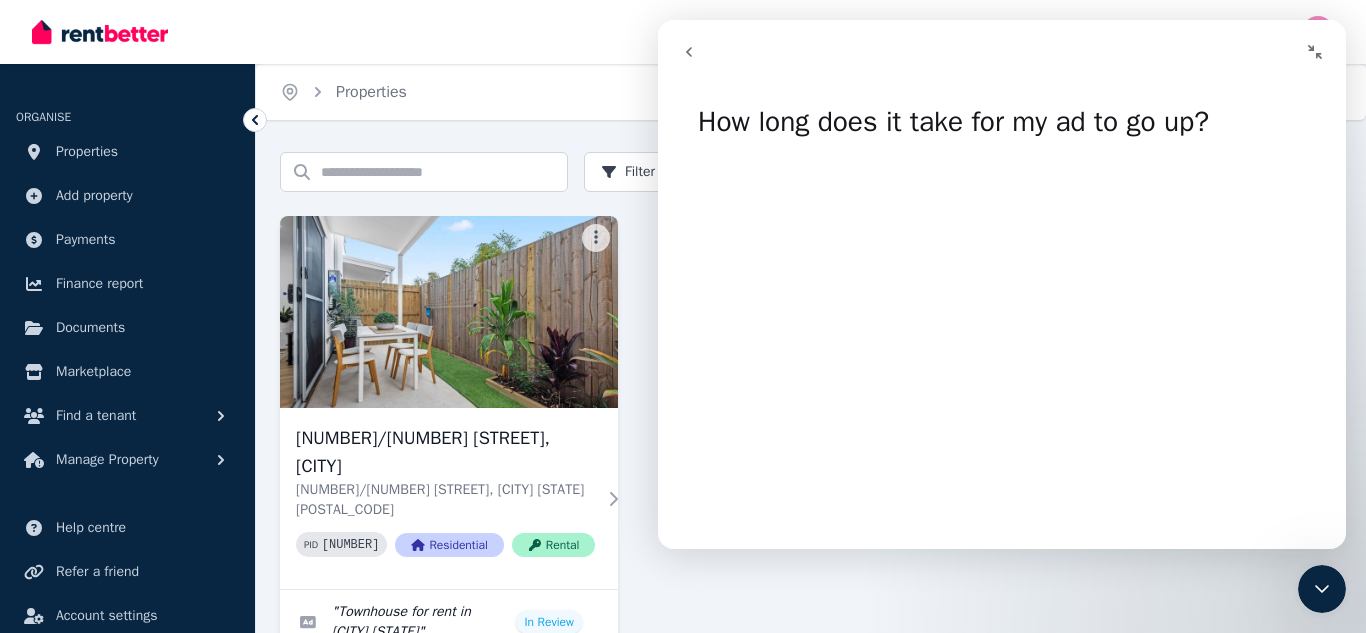 click 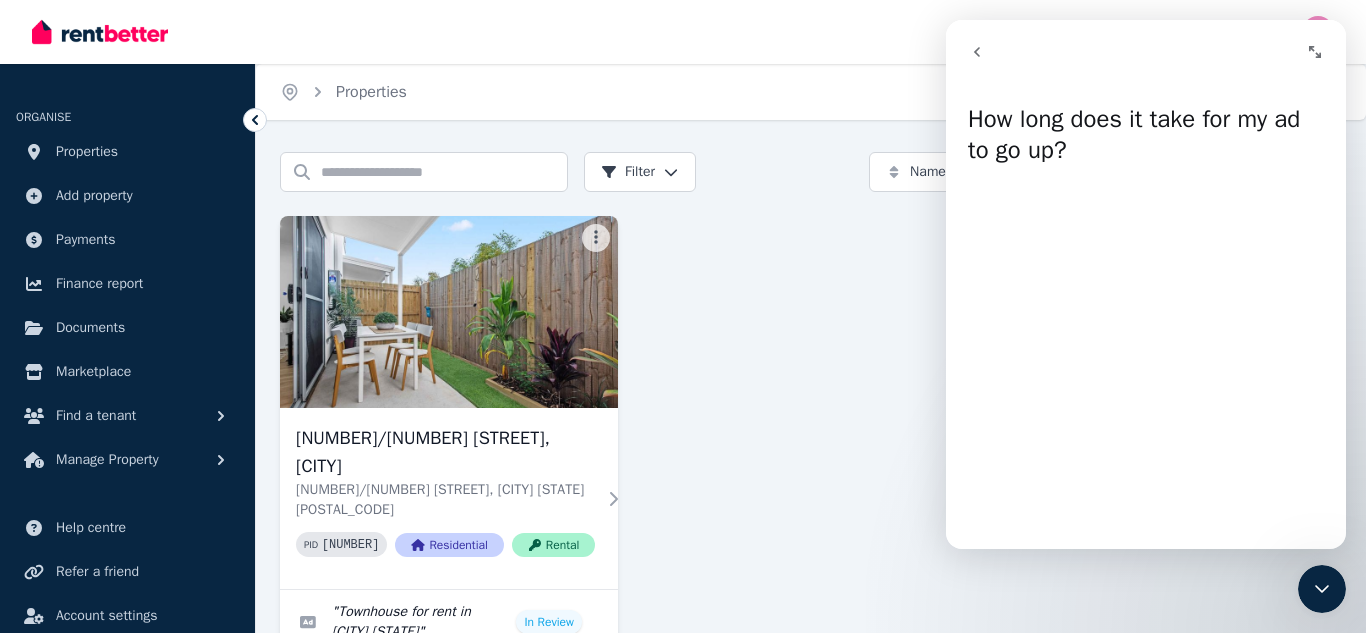 click at bounding box center (1322, 589) 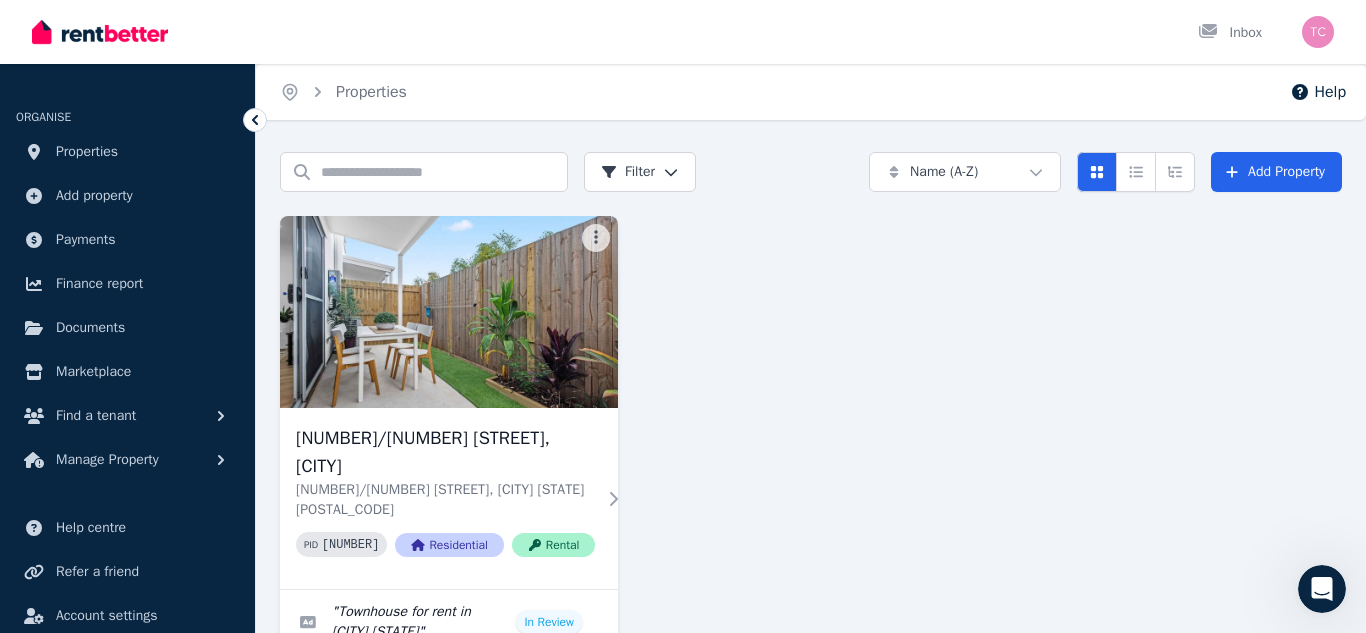 scroll, scrollTop: 0, scrollLeft: 0, axis: both 